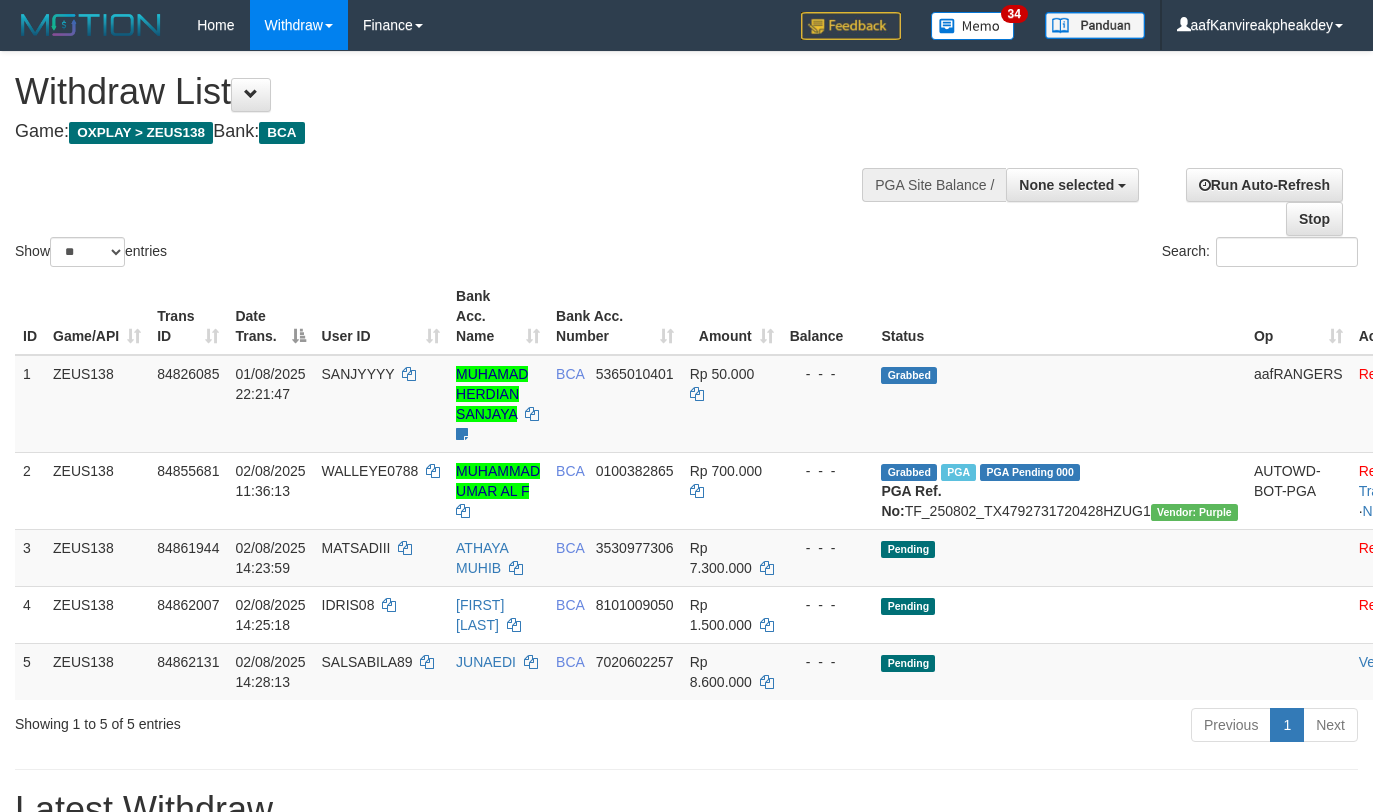 select 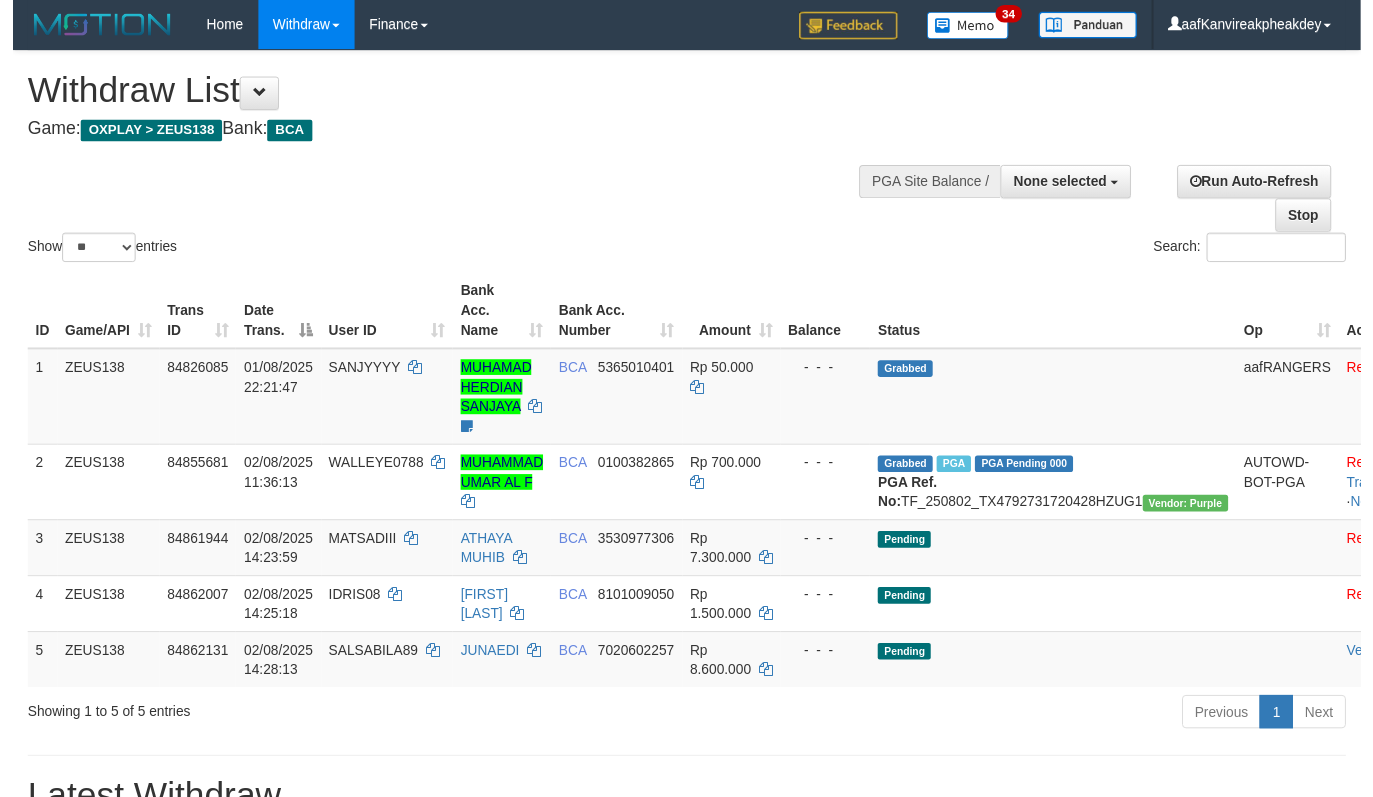 scroll, scrollTop: 0, scrollLeft: 0, axis: both 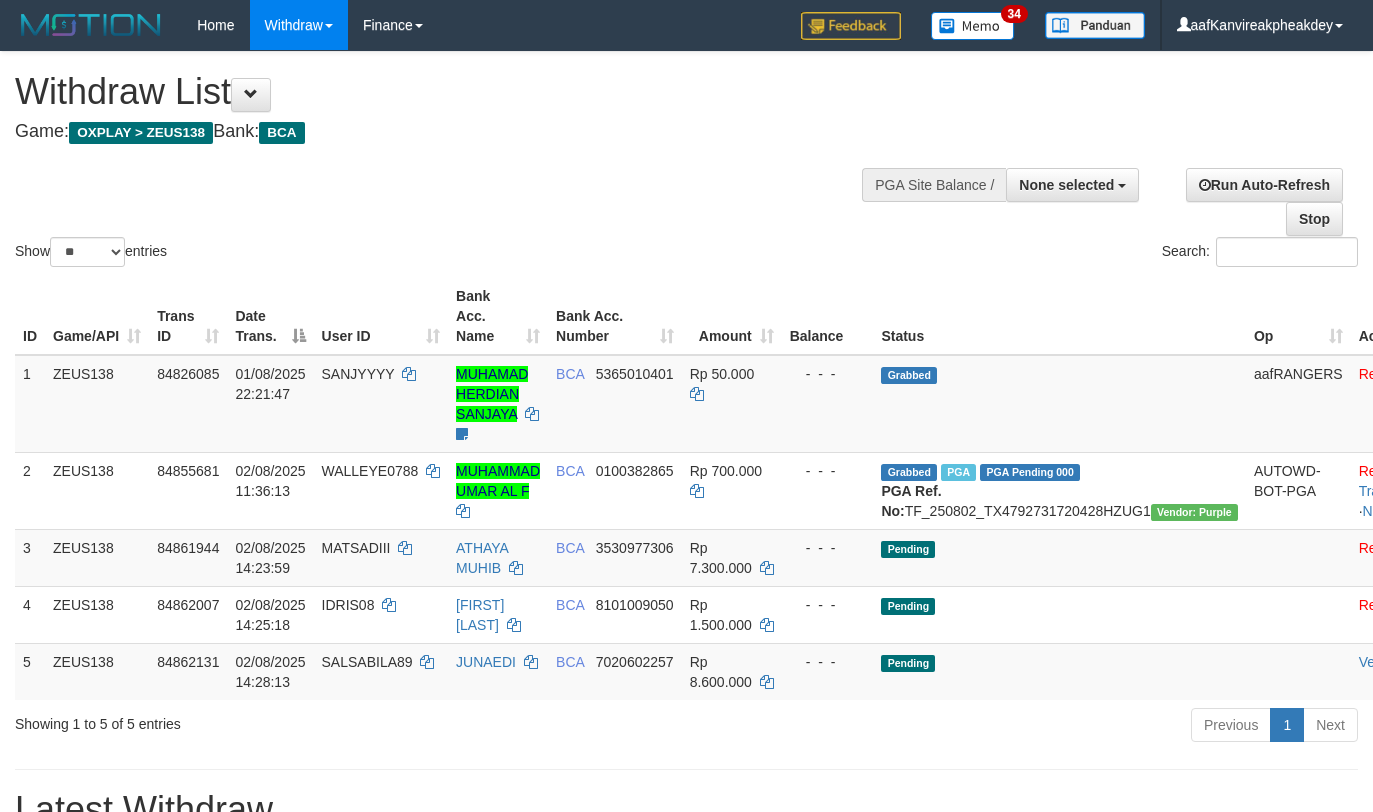 select 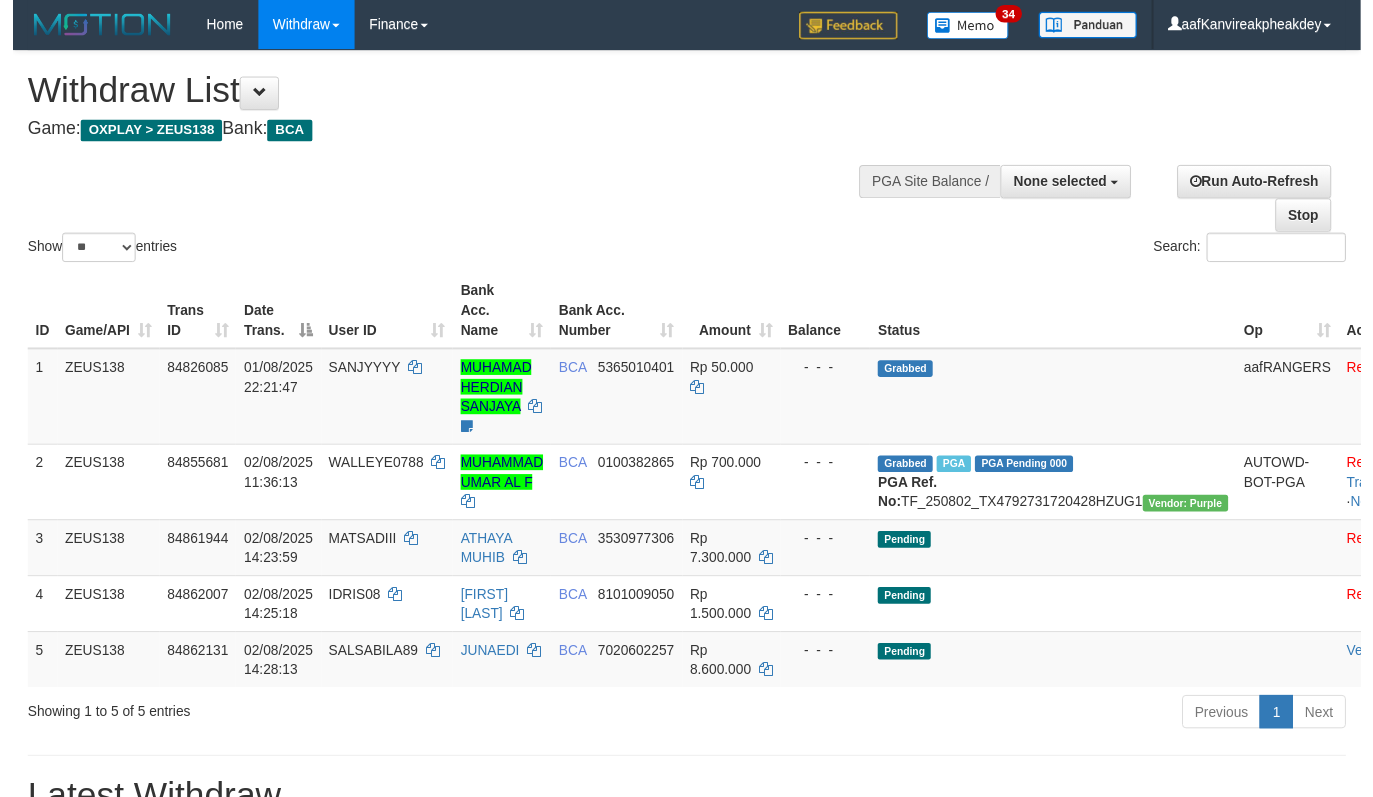 scroll, scrollTop: 0, scrollLeft: 0, axis: both 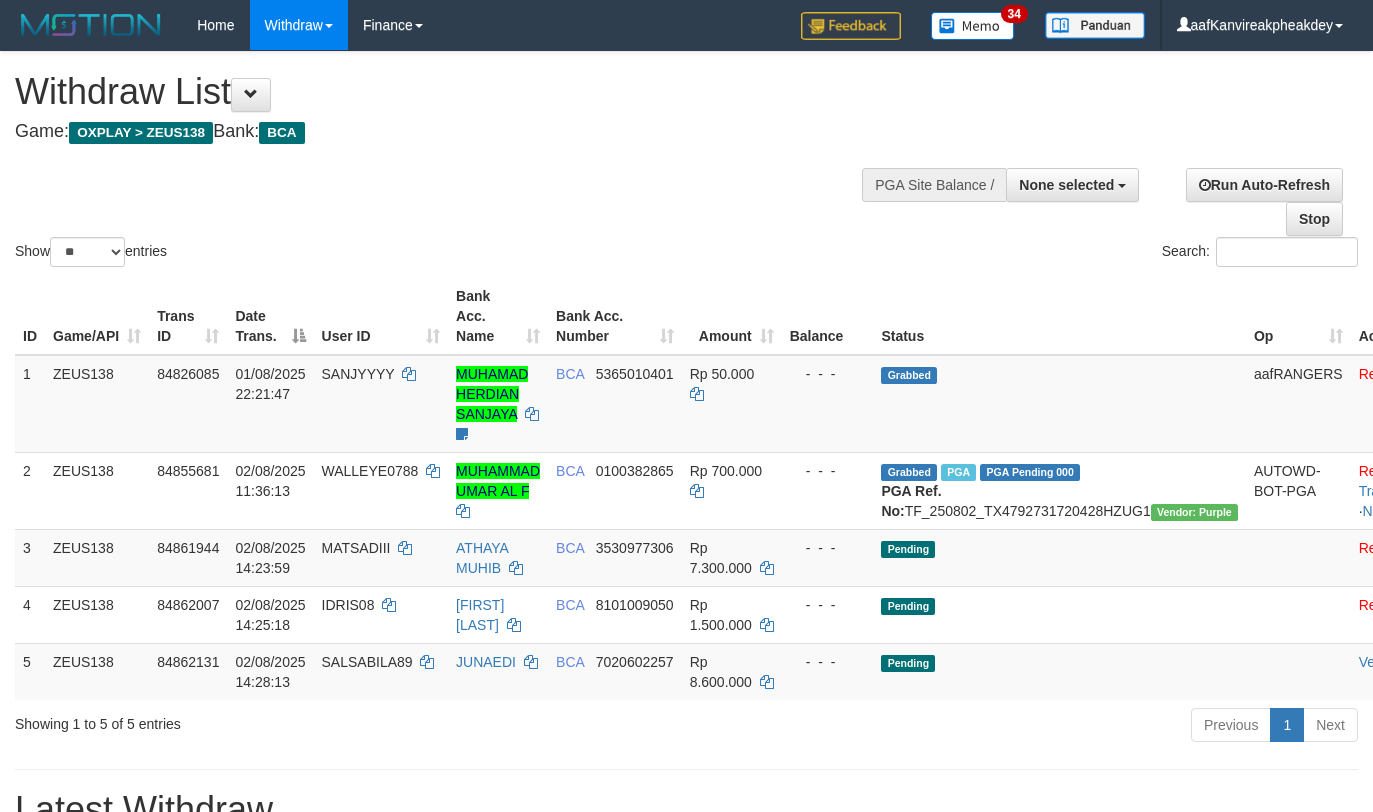 select 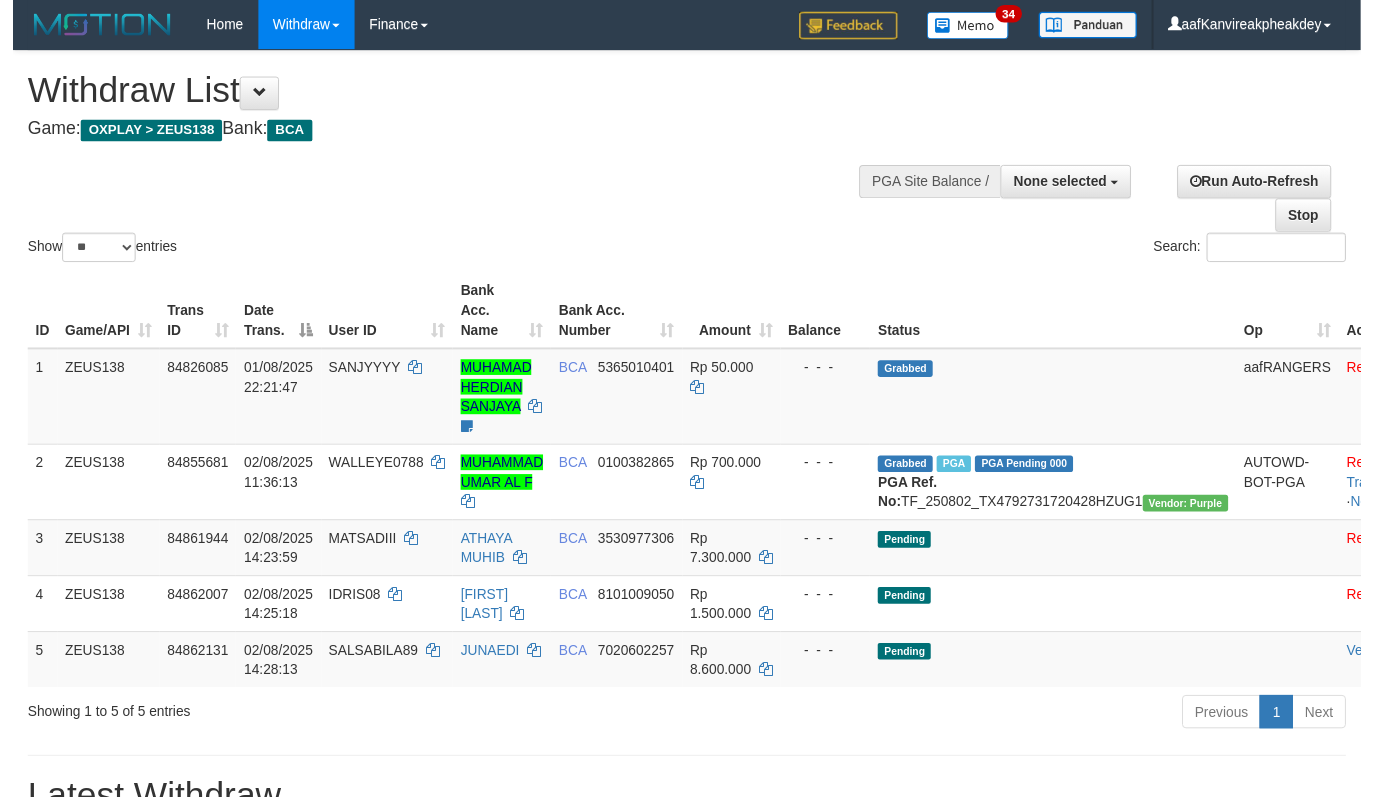 scroll, scrollTop: 0, scrollLeft: 0, axis: both 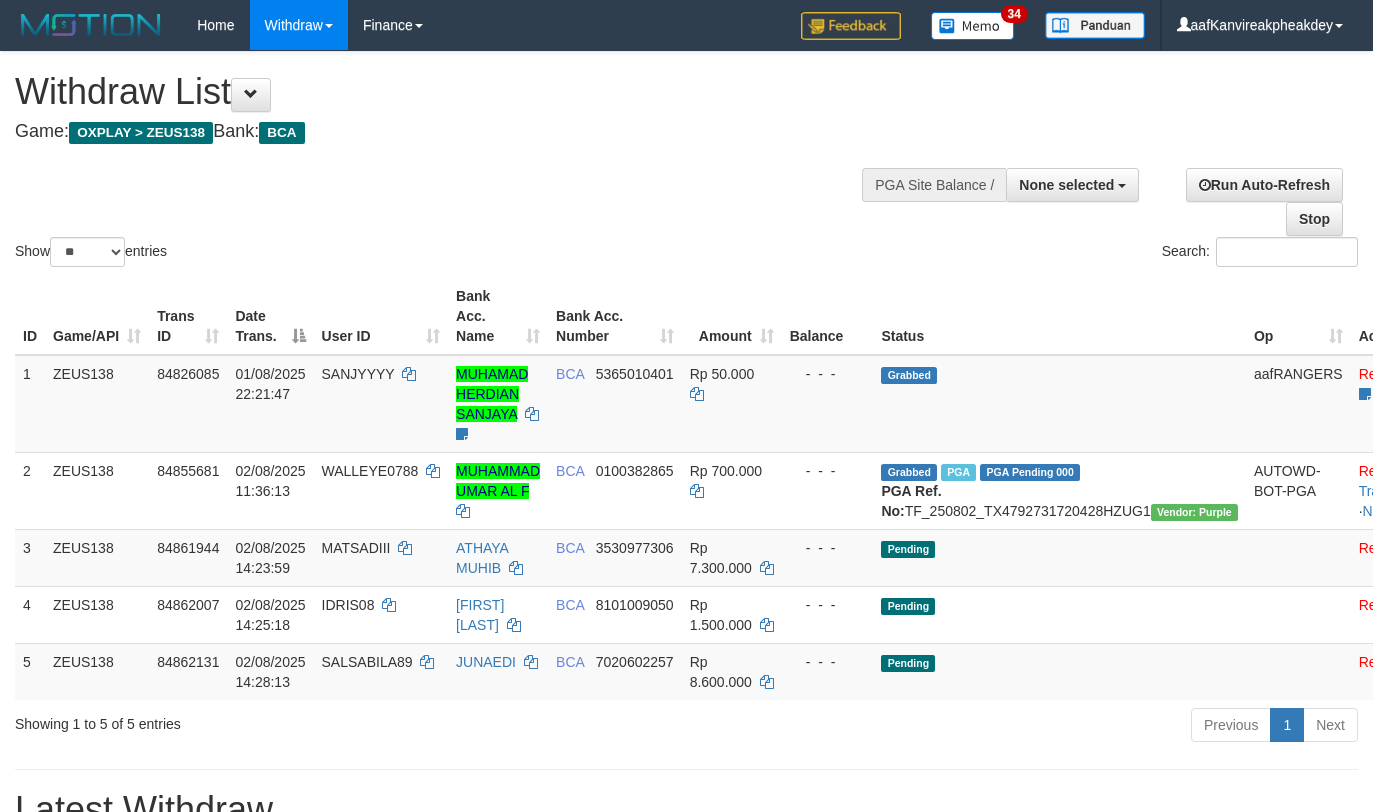 select 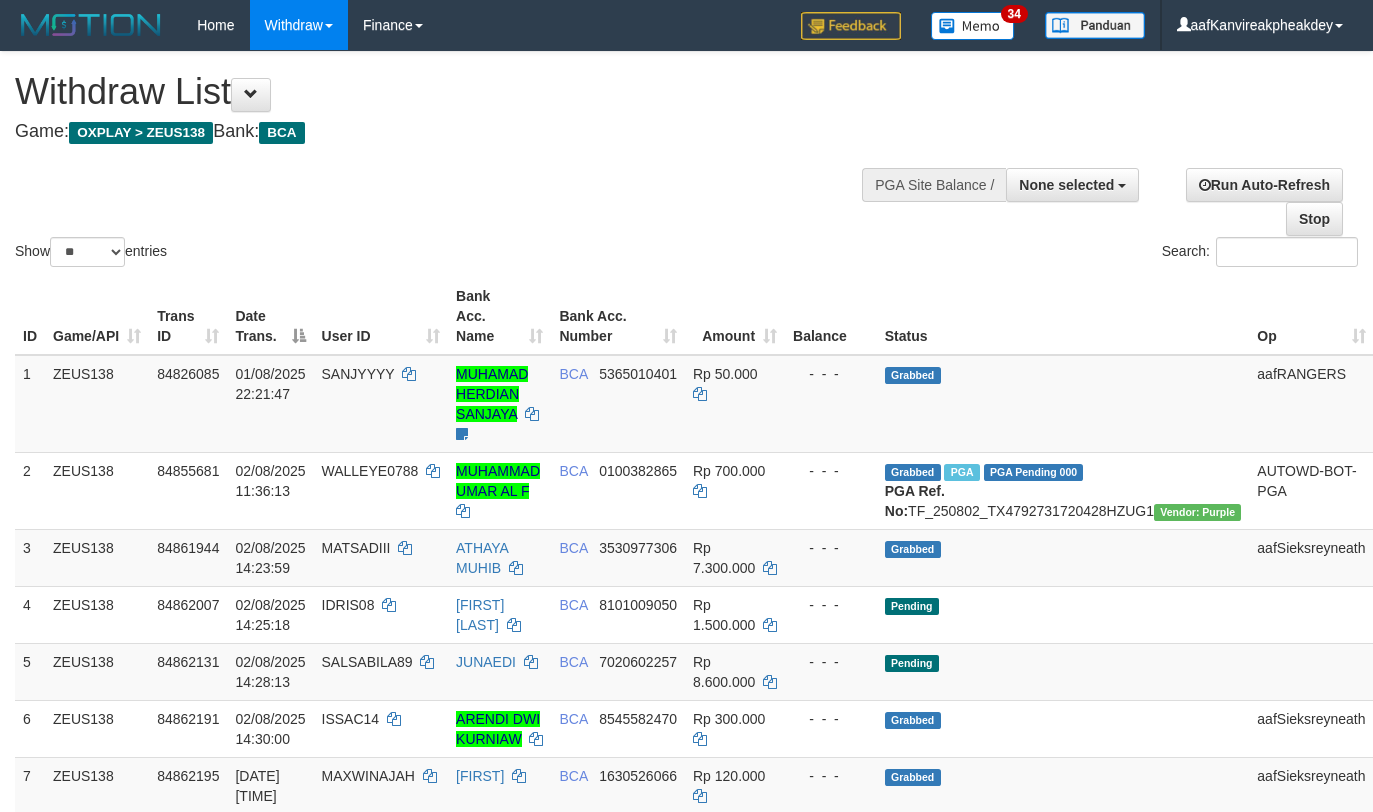 select 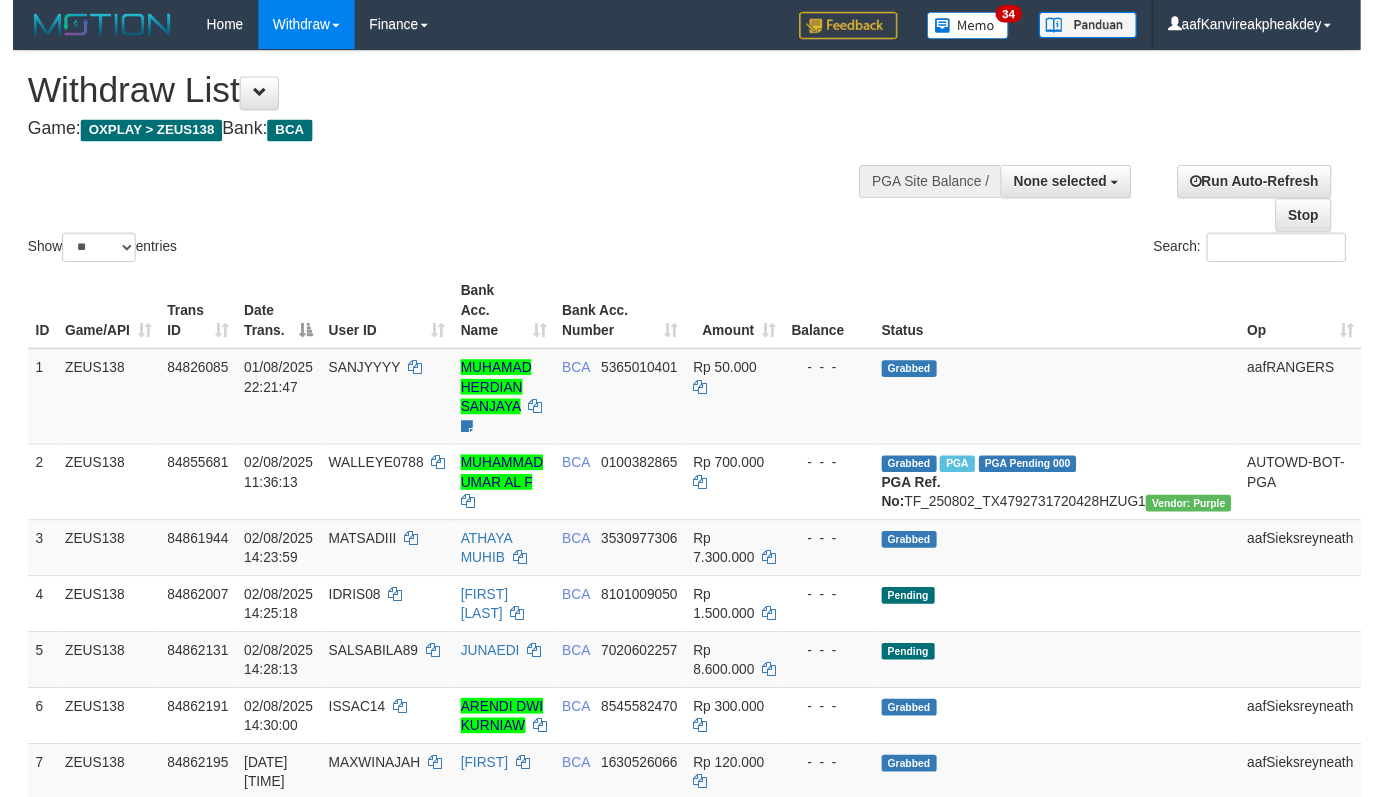 scroll, scrollTop: 0, scrollLeft: 0, axis: both 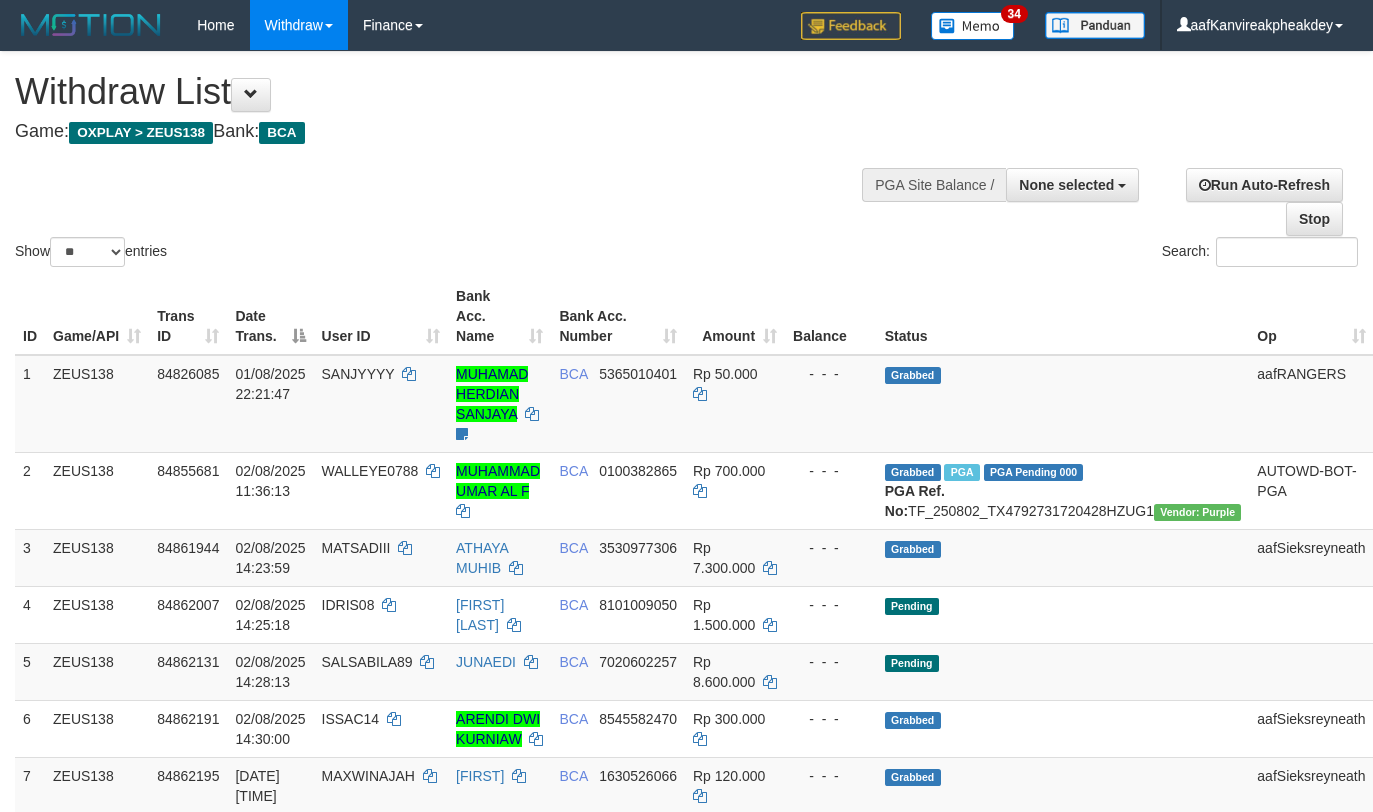 select 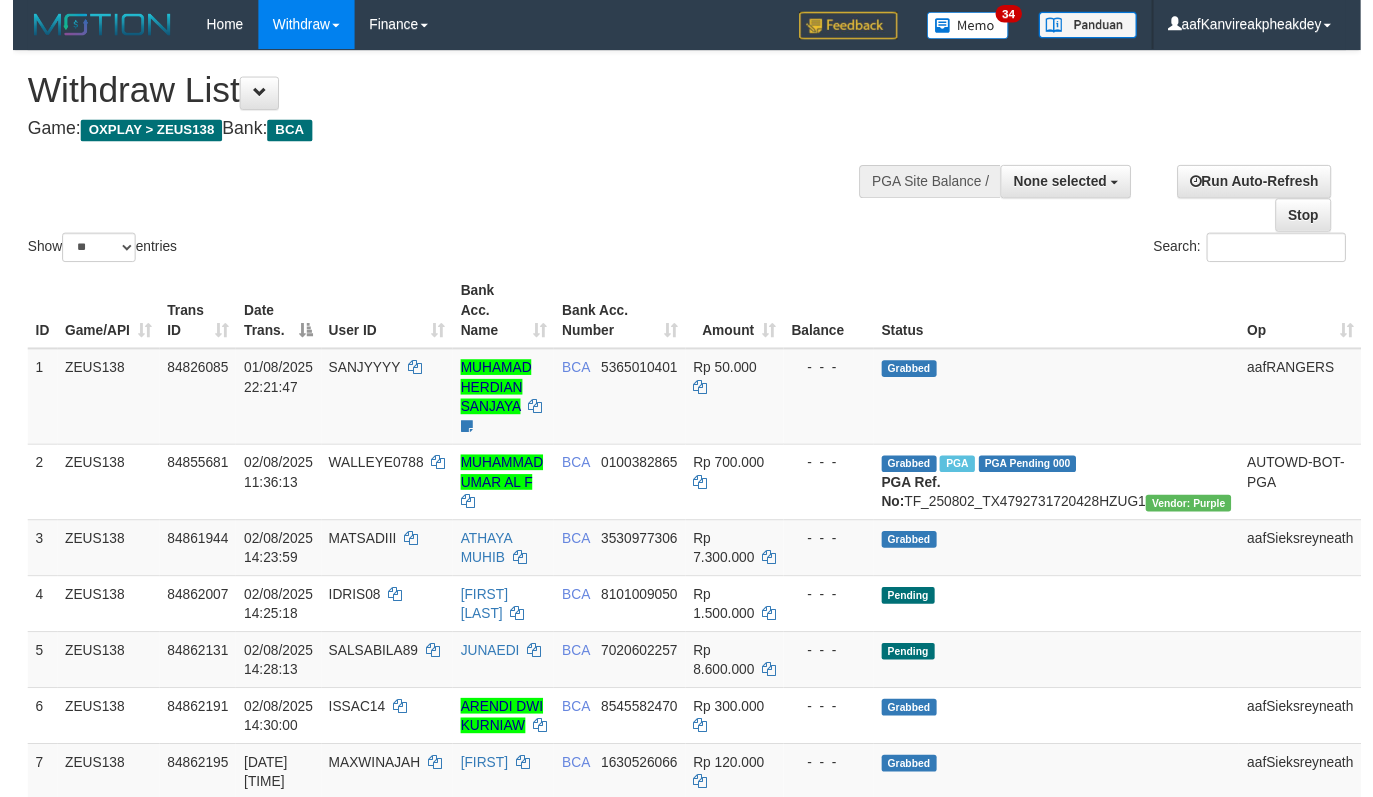 scroll, scrollTop: 0, scrollLeft: 0, axis: both 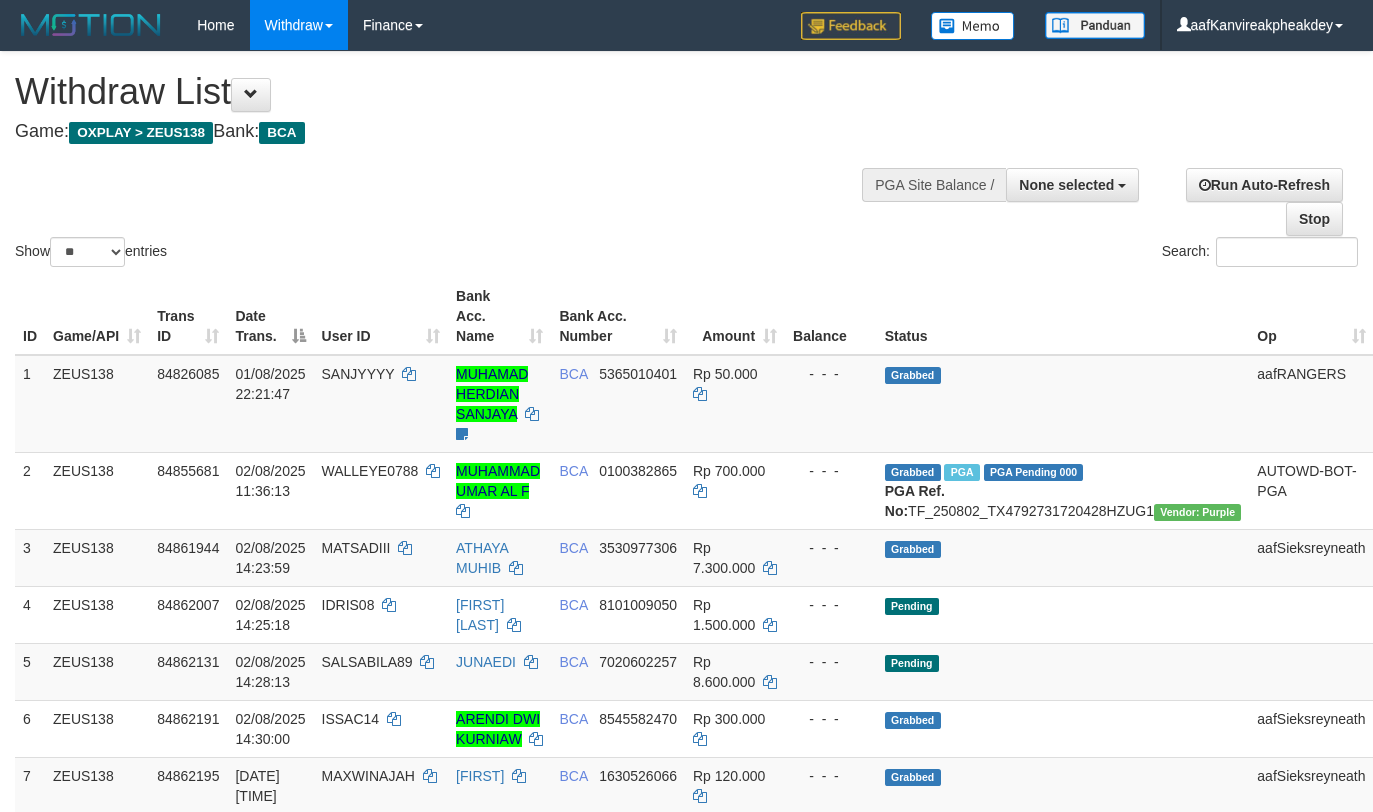 select 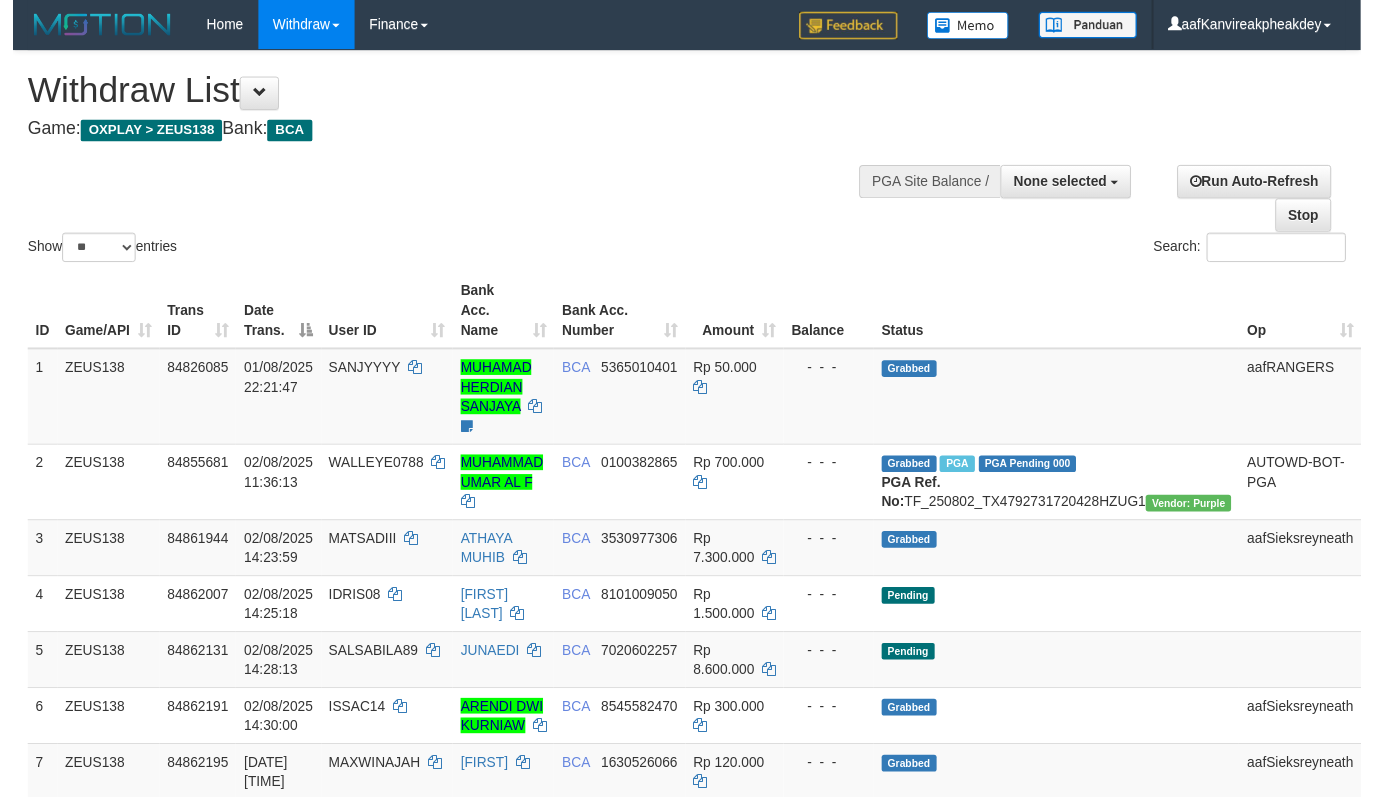 scroll, scrollTop: 0, scrollLeft: 0, axis: both 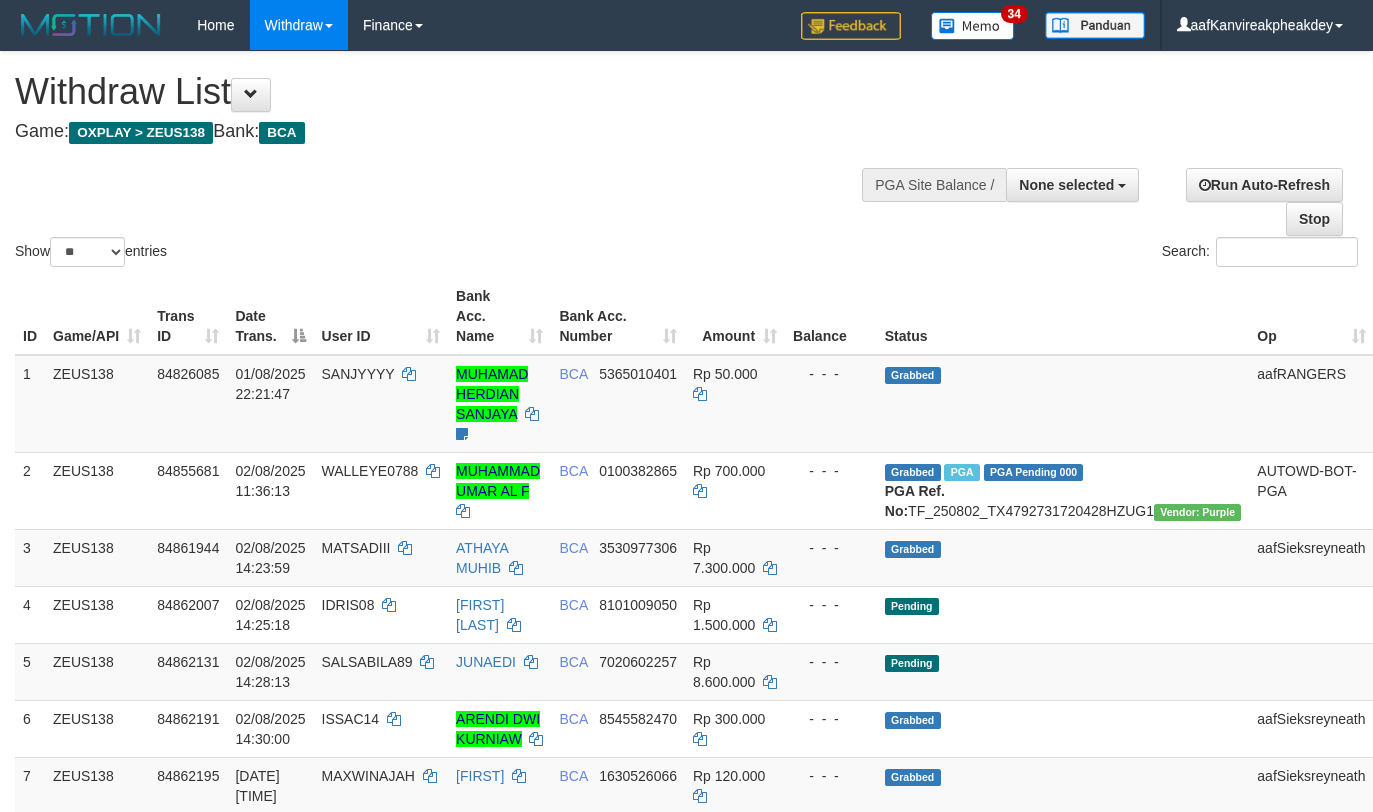 select 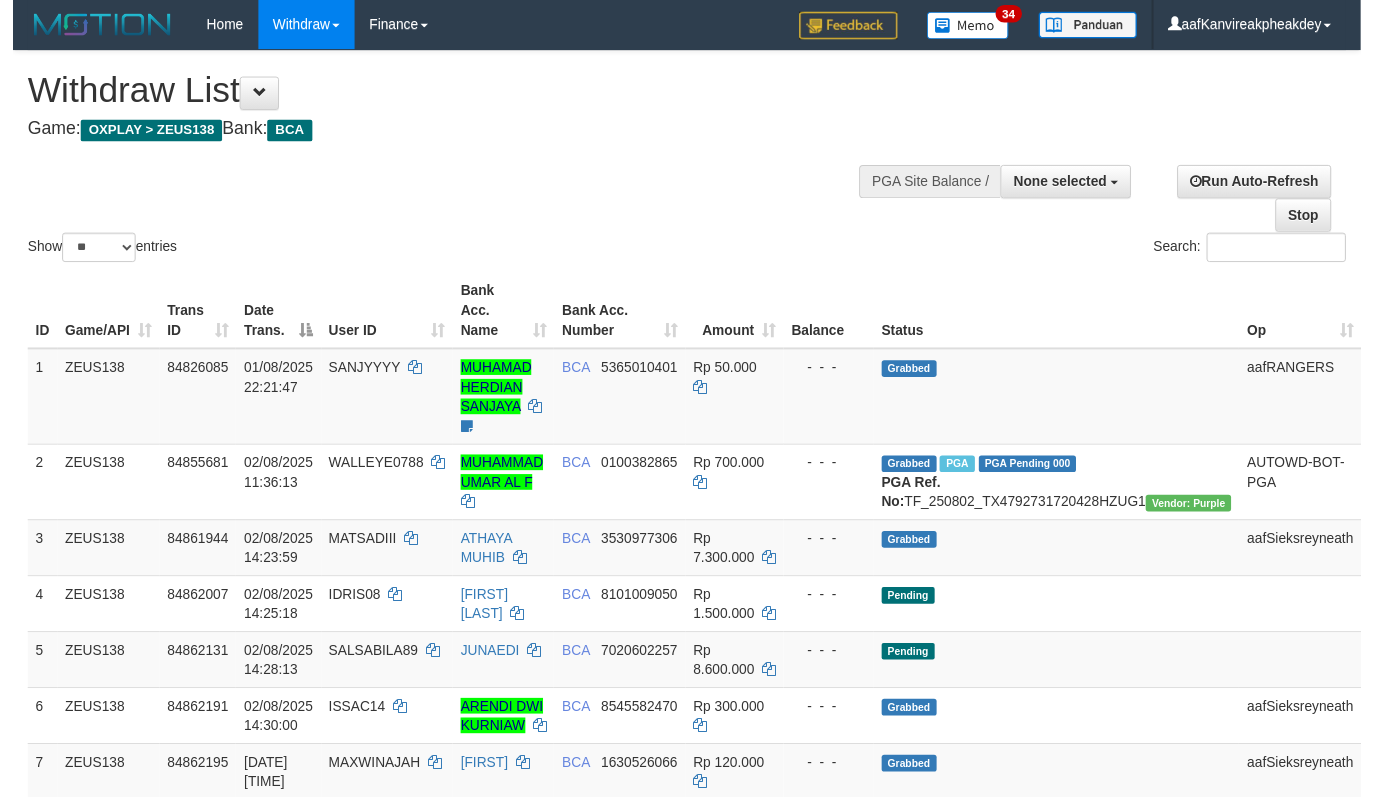 scroll, scrollTop: 0, scrollLeft: 0, axis: both 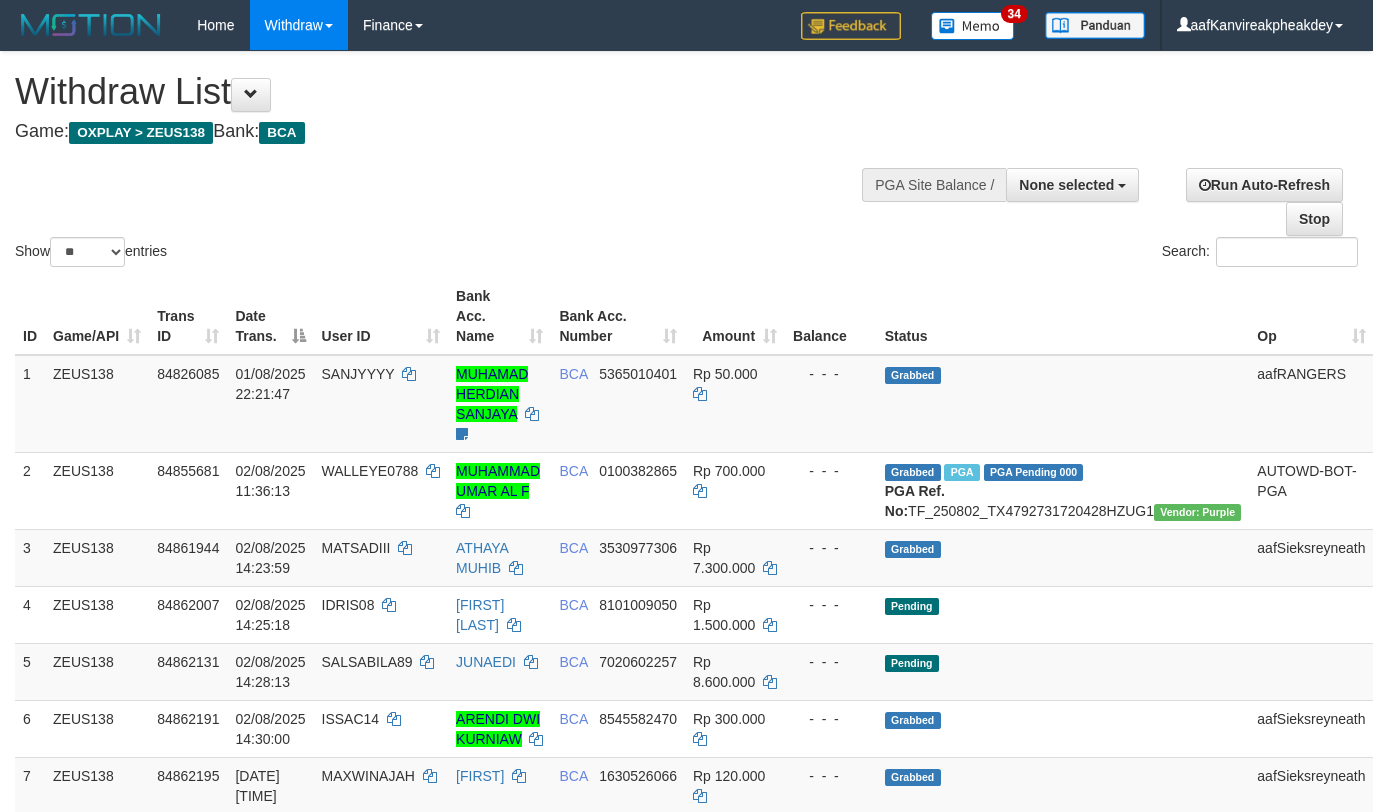 select 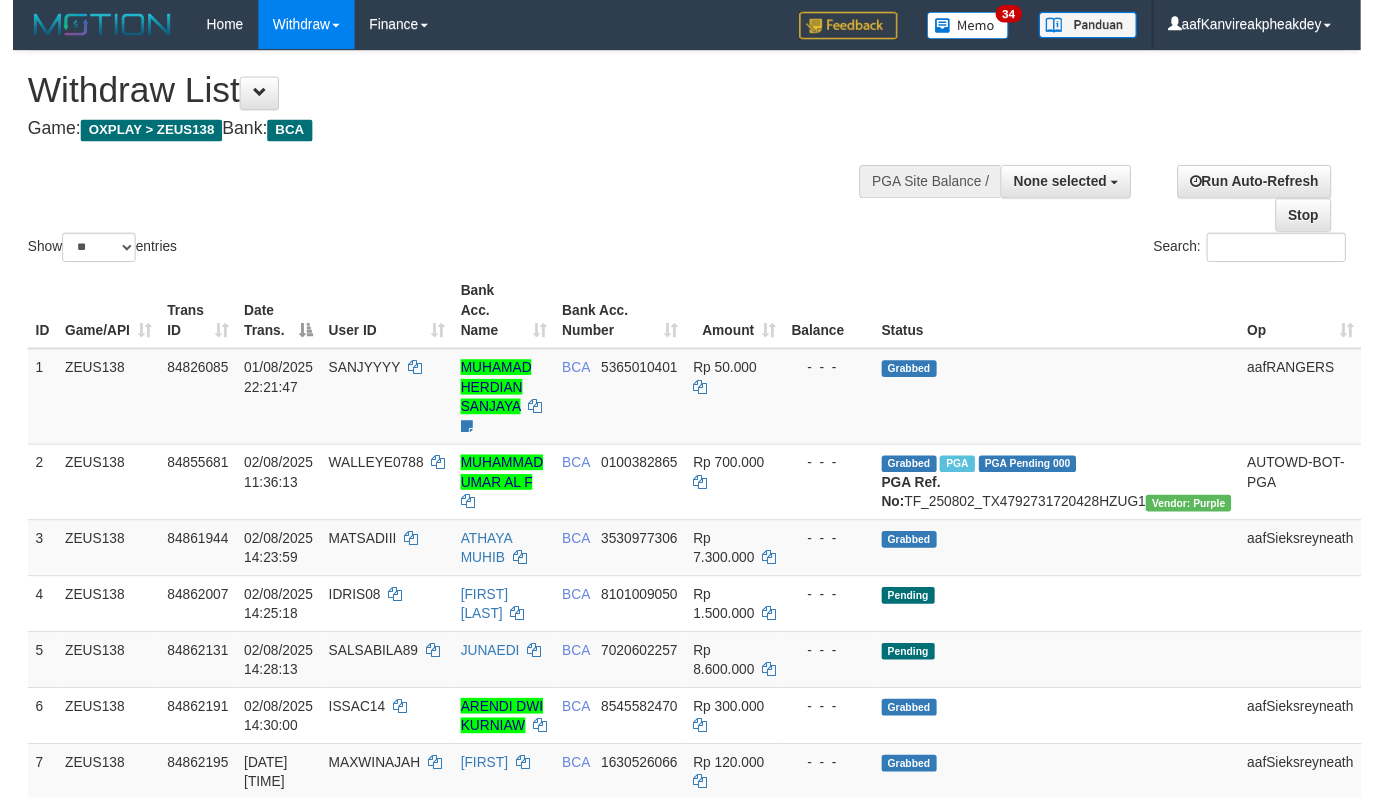 scroll, scrollTop: 0, scrollLeft: 0, axis: both 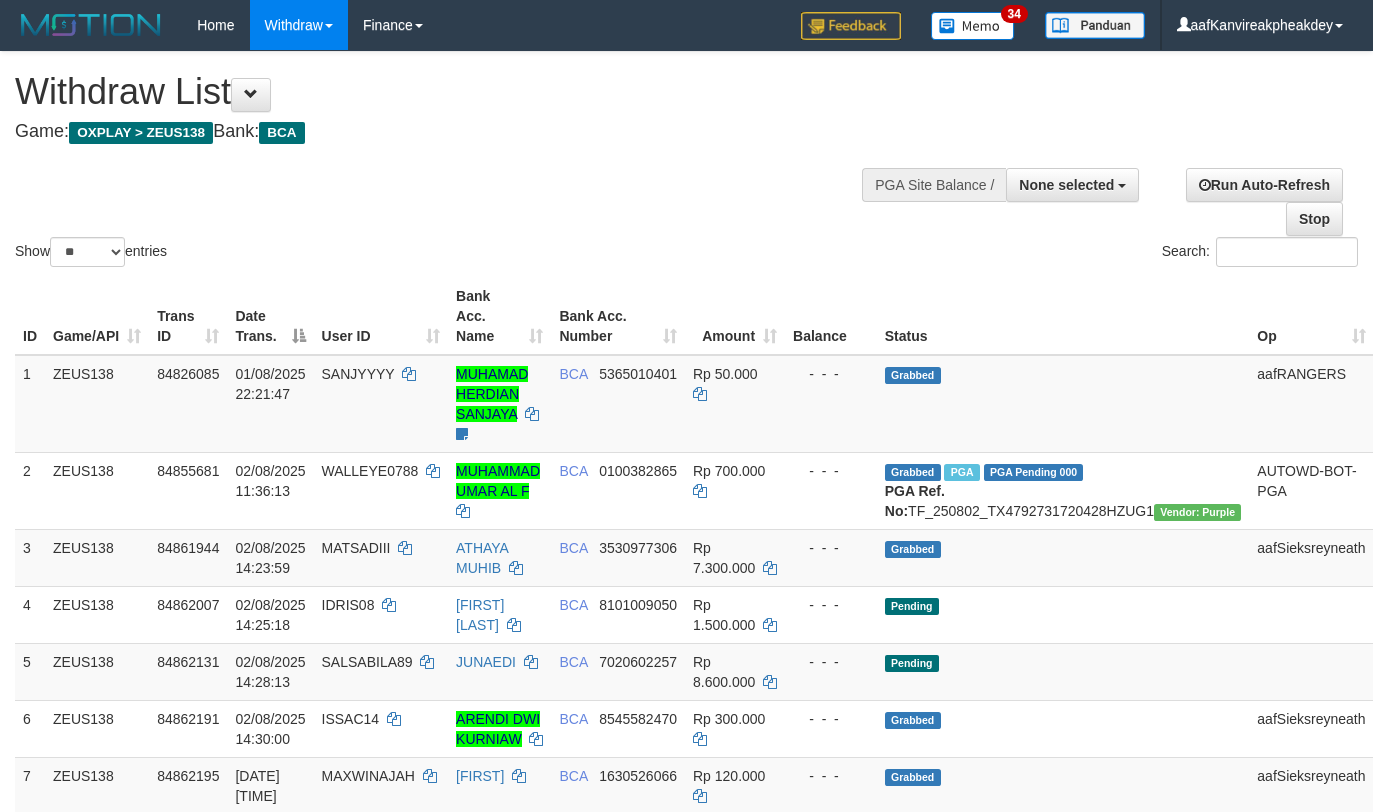 select 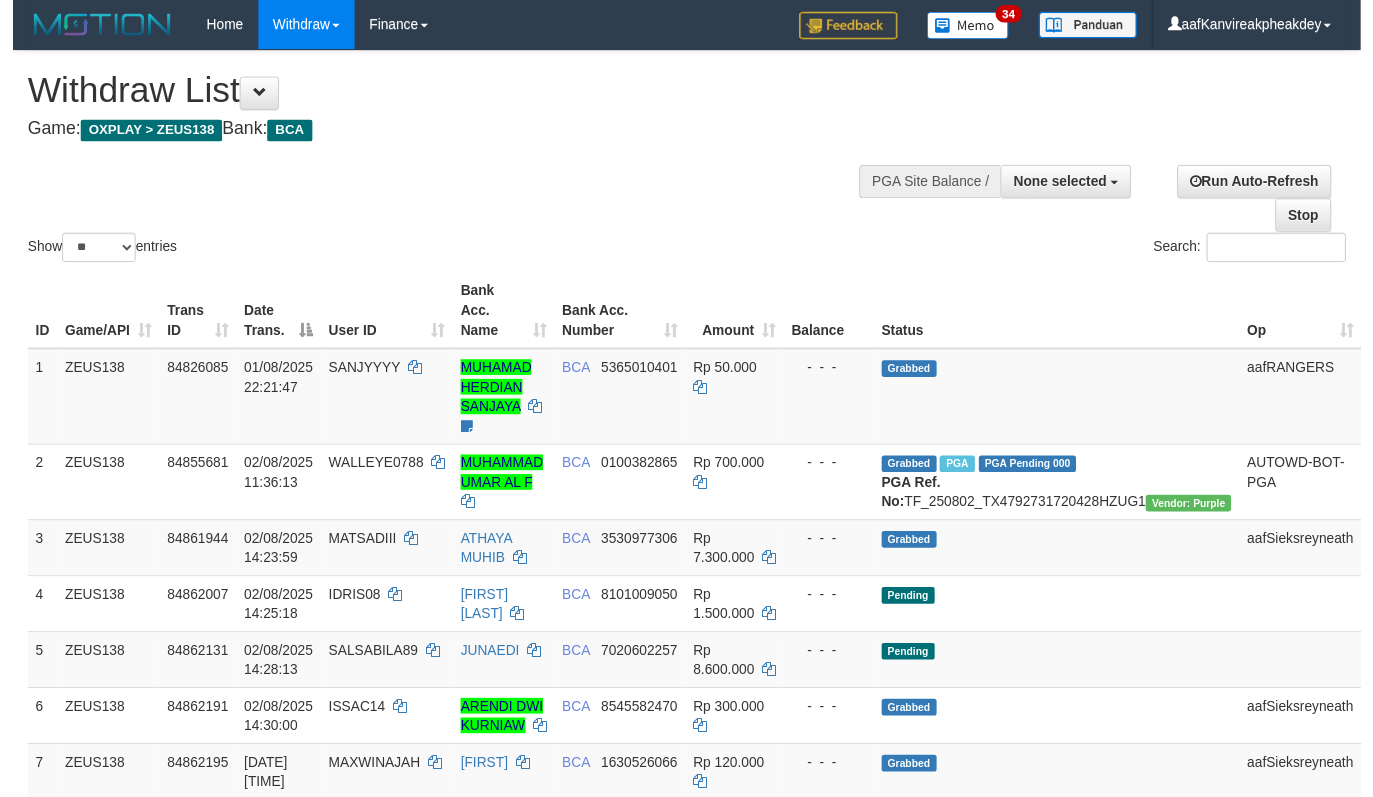 scroll, scrollTop: 0, scrollLeft: 0, axis: both 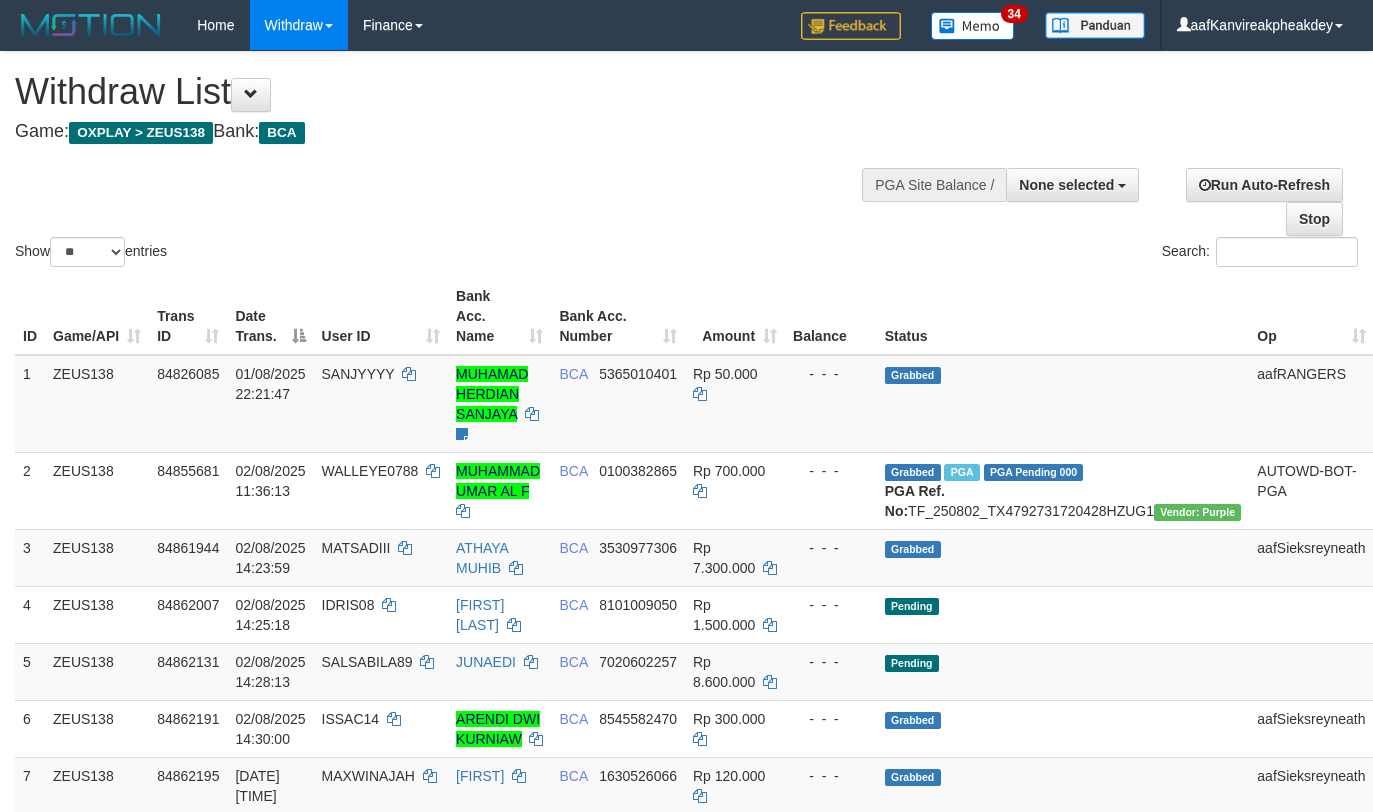 select 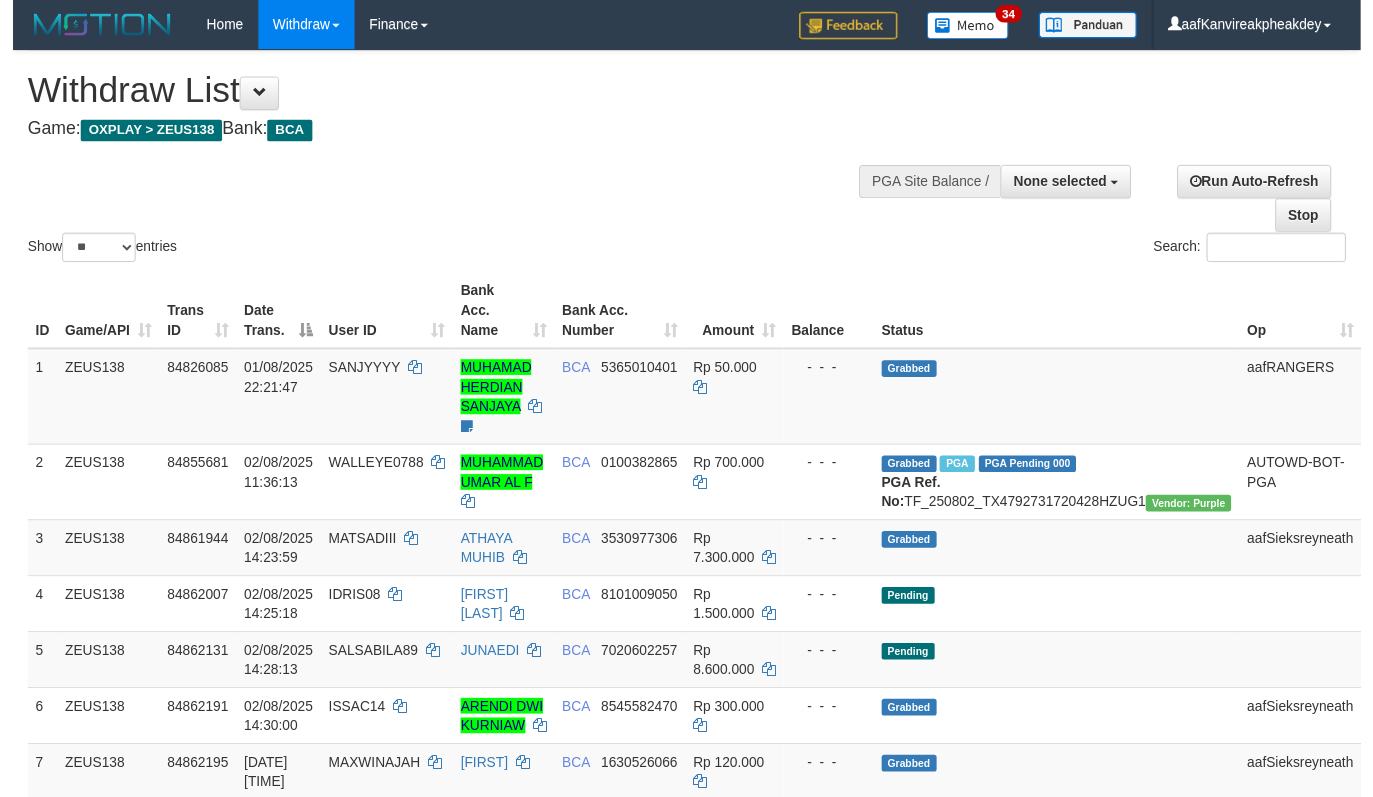 scroll, scrollTop: 0, scrollLeft: 0, axis: both 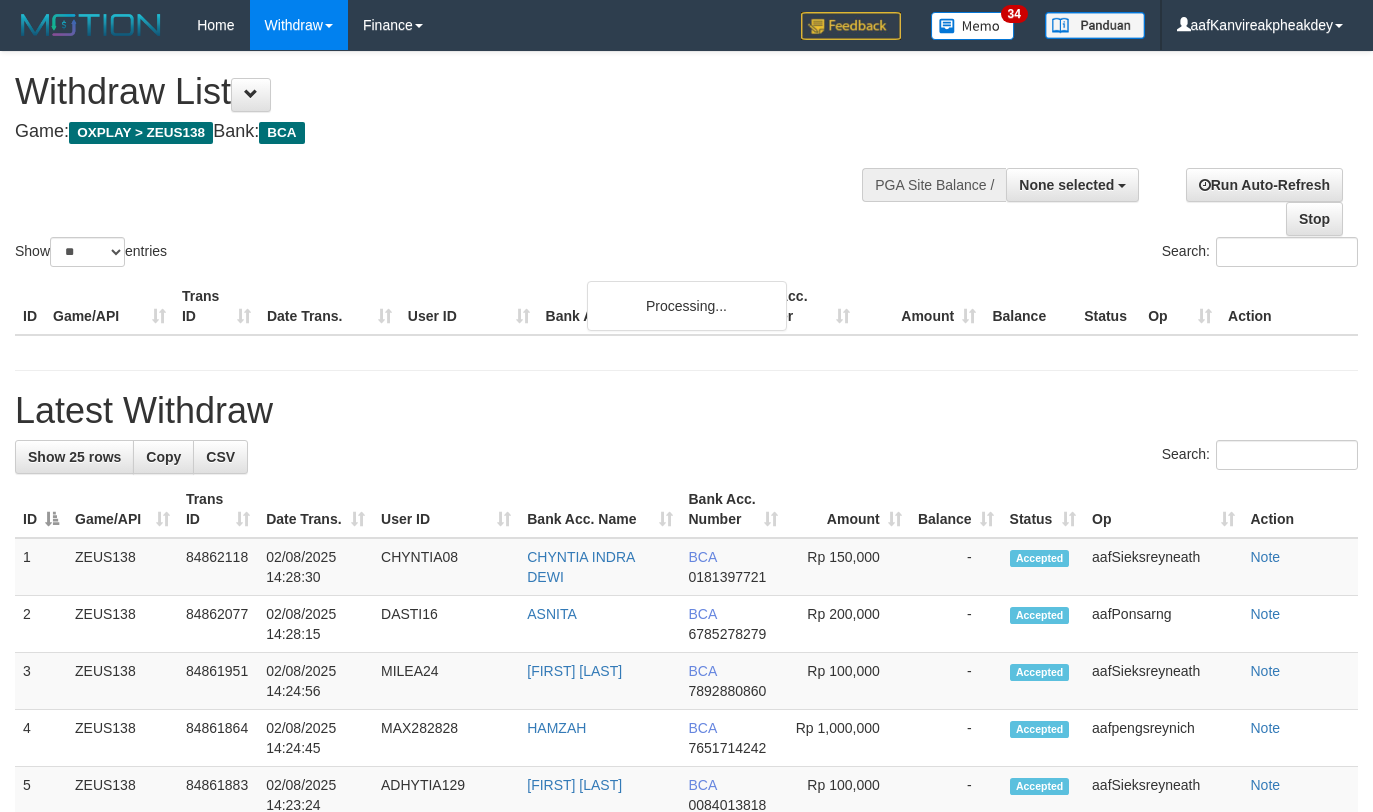select 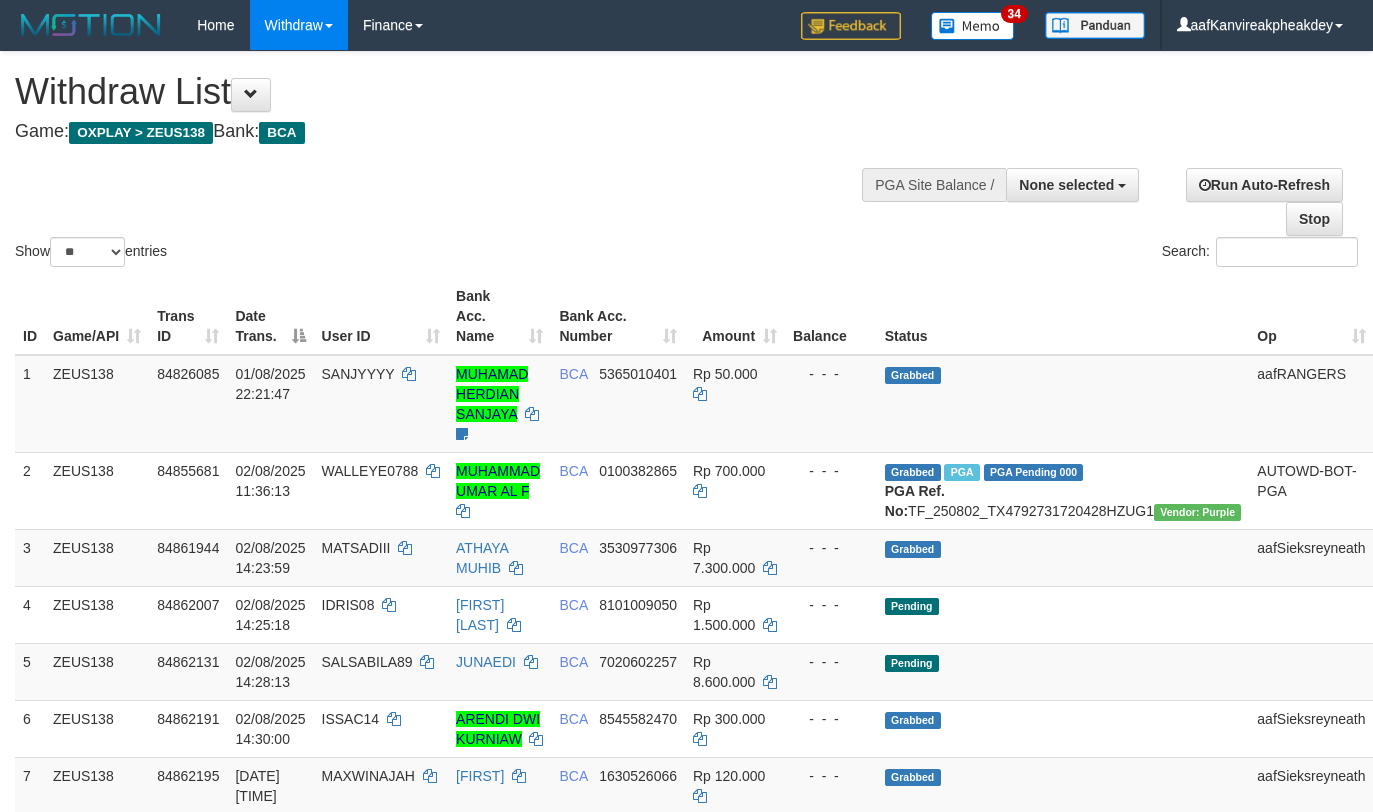 select 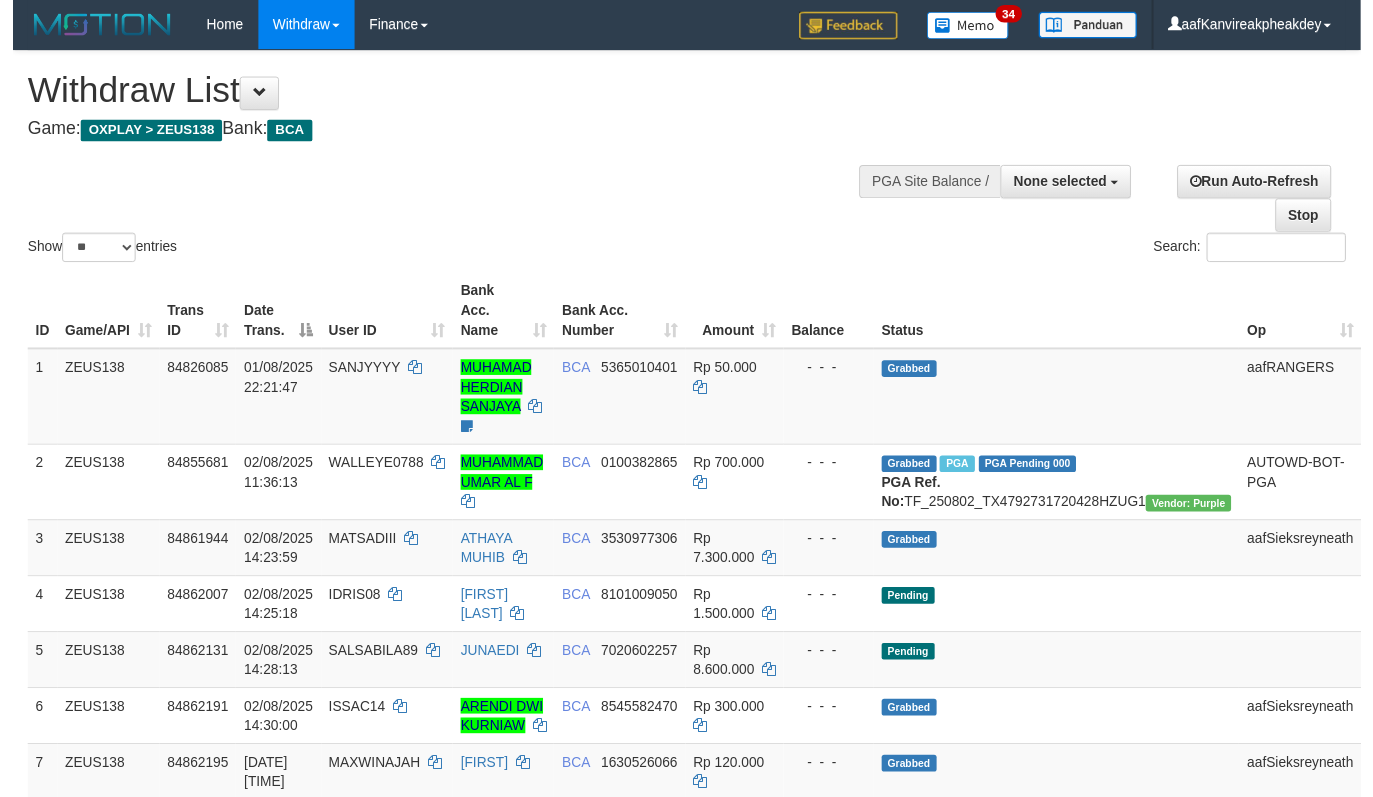 scroll, scrollTop: 0, scrollLeft: 0, axis: both 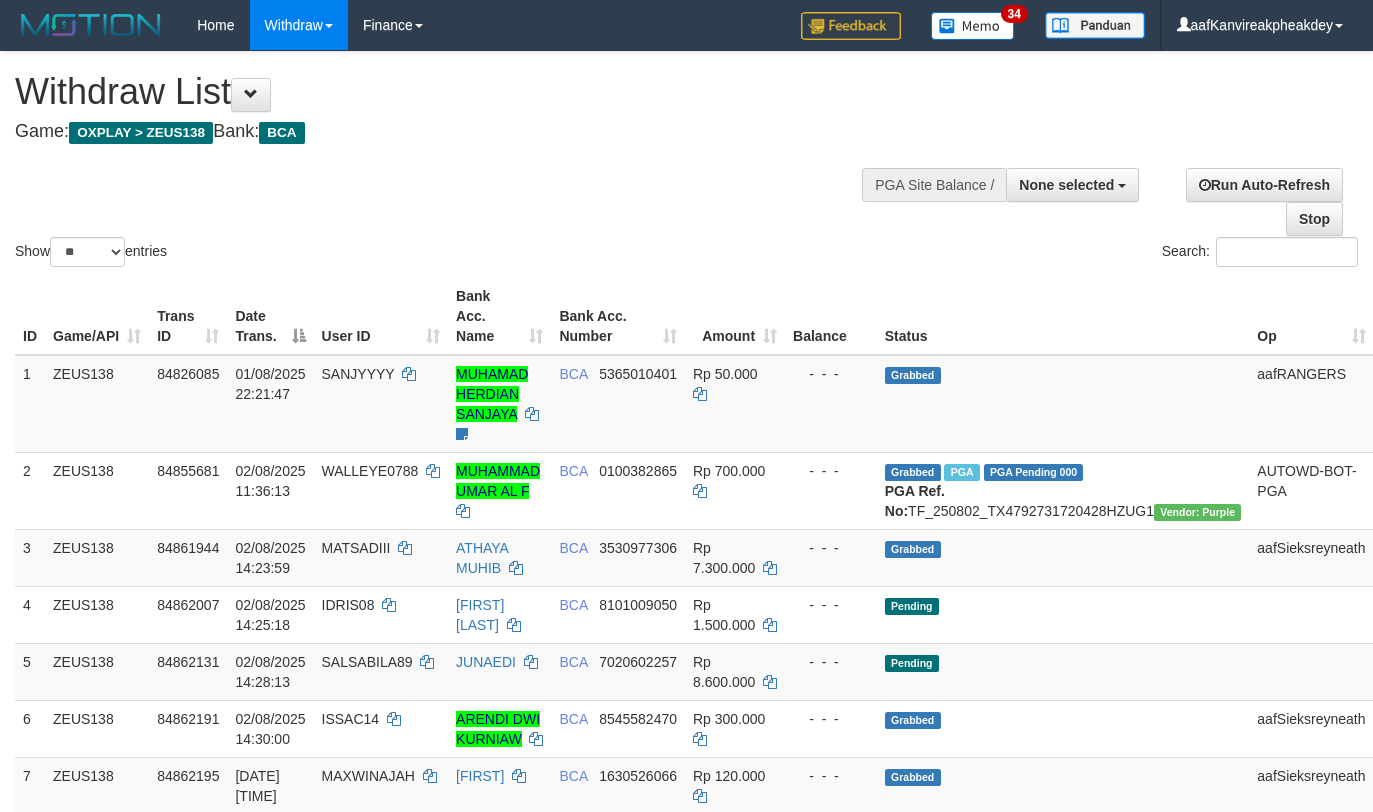 select 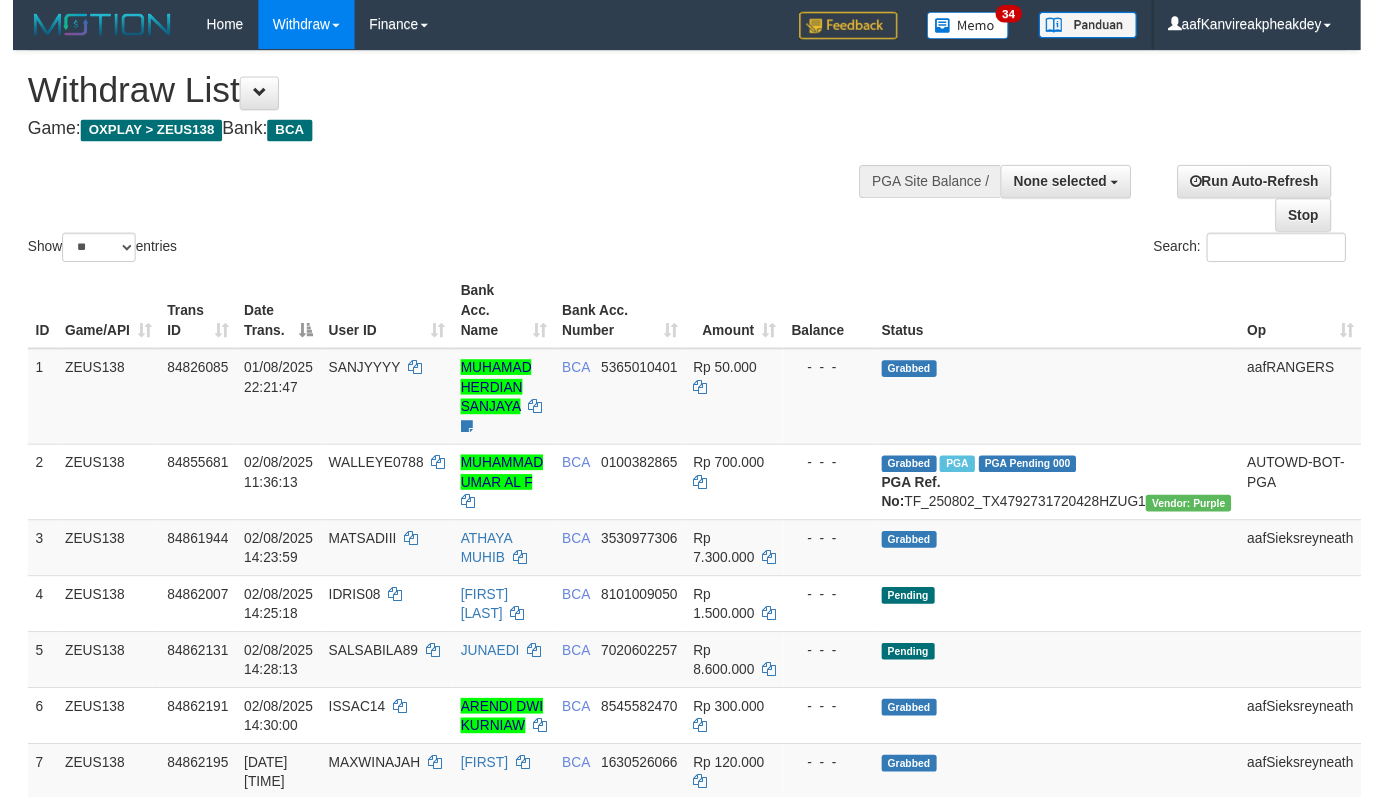 scroll, scrollTop: 0, scrollLeft: 0, axis: both 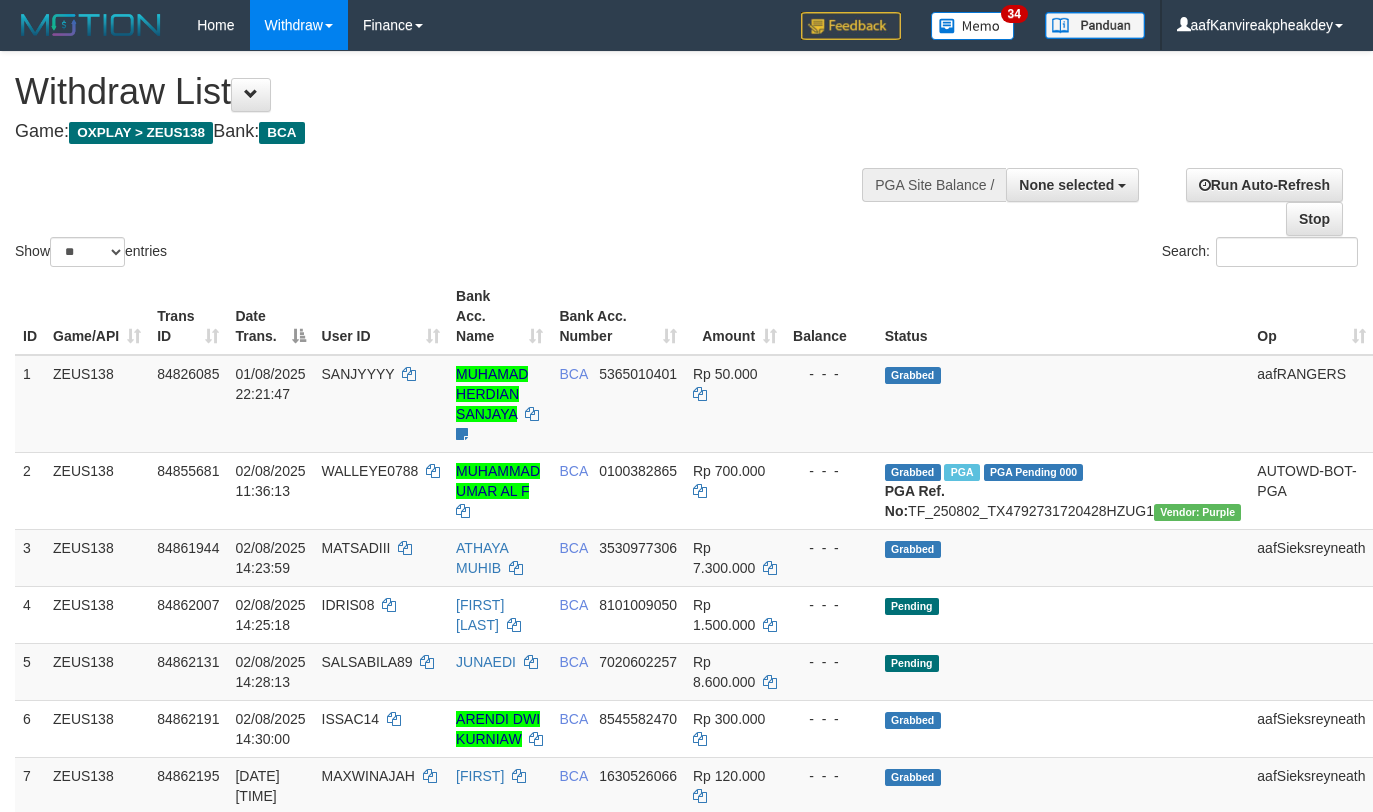 select 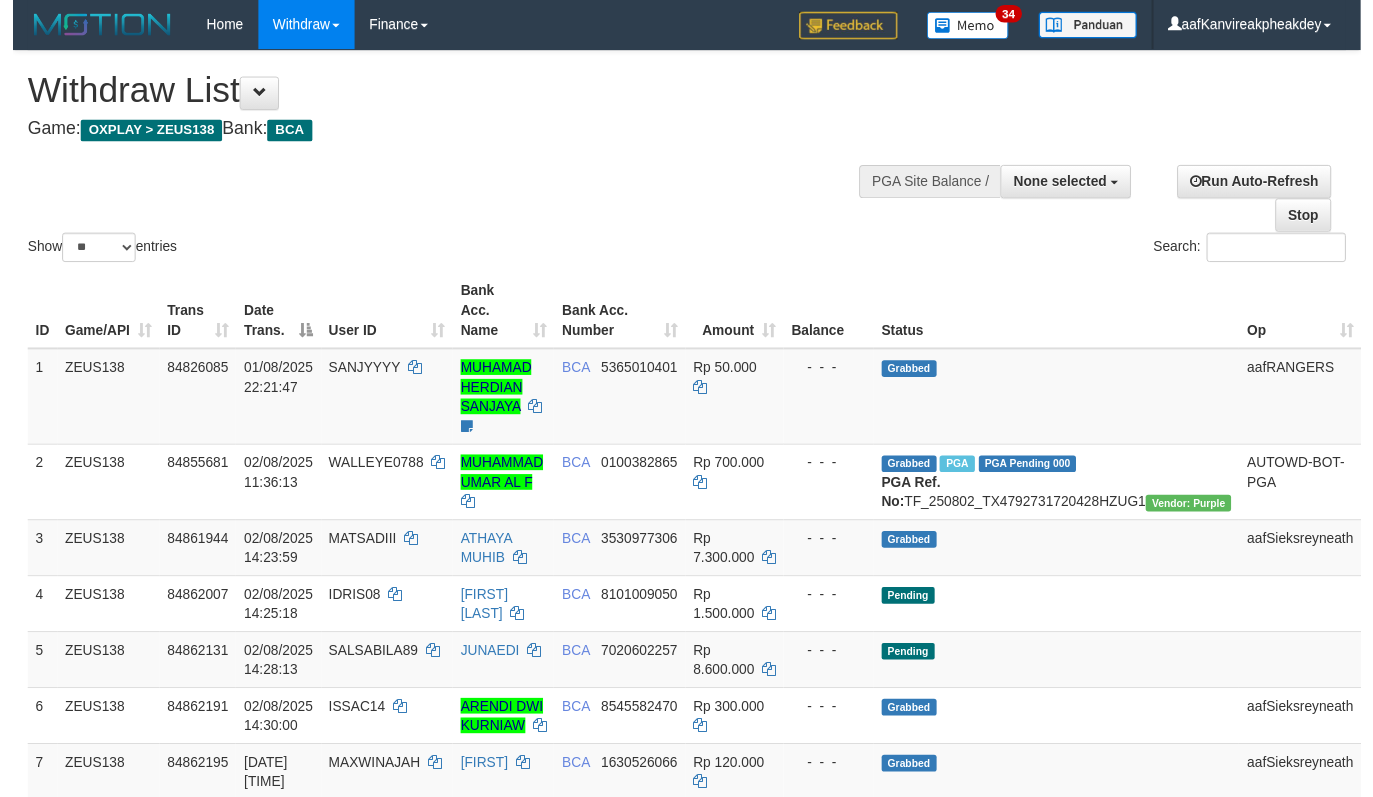 scroll, scrollTop: 0, scrollLeft: 0, axis: both 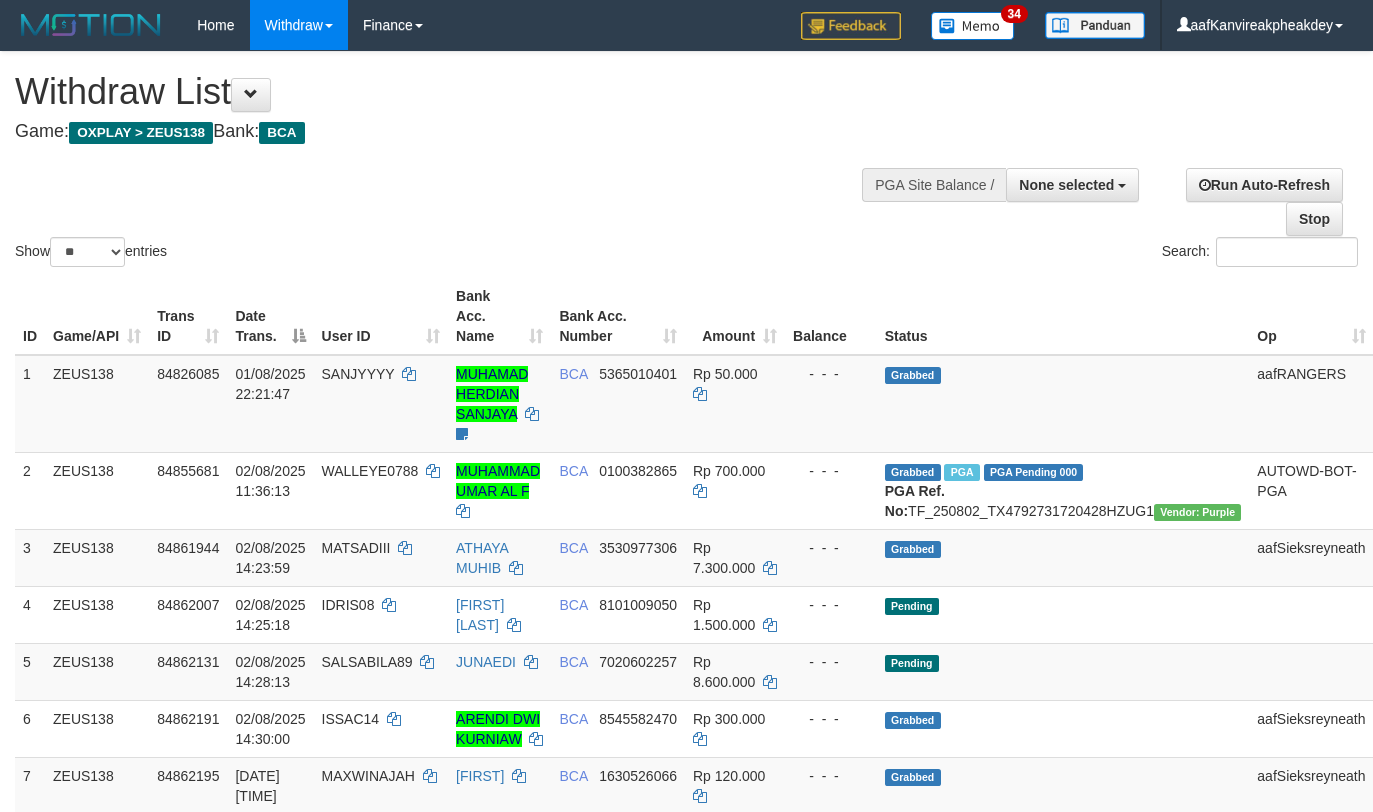select 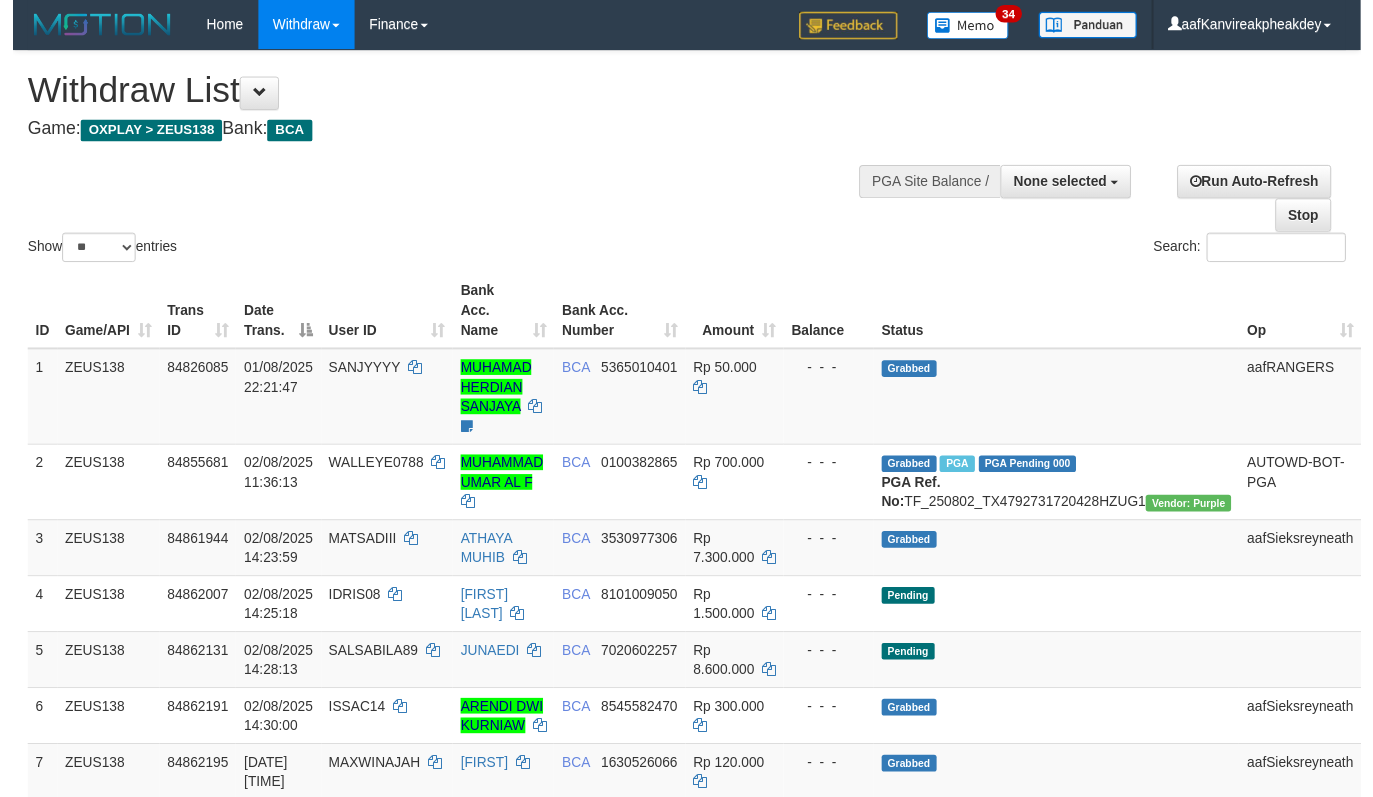 scroll, scrollTop: 0, scrollLeft: 0, axis: both 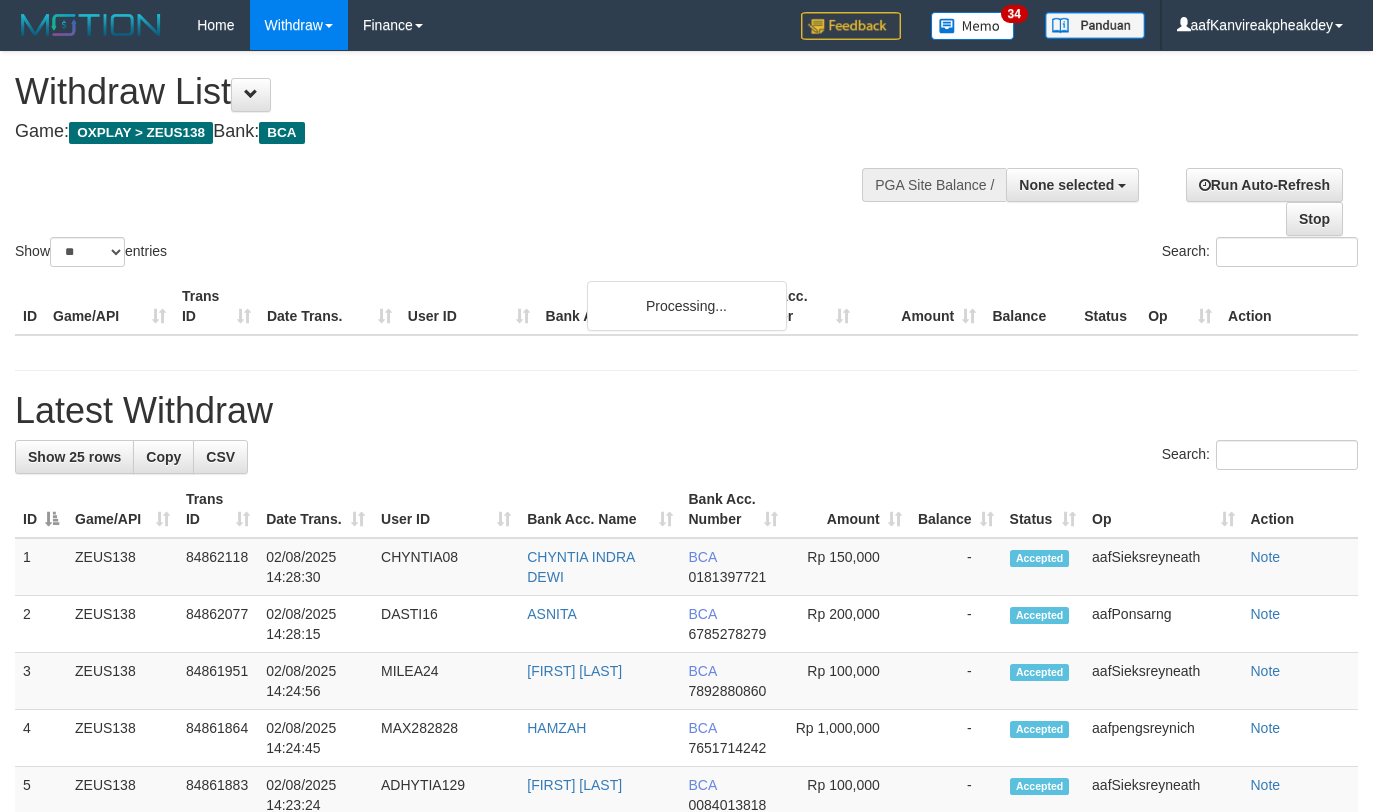 select 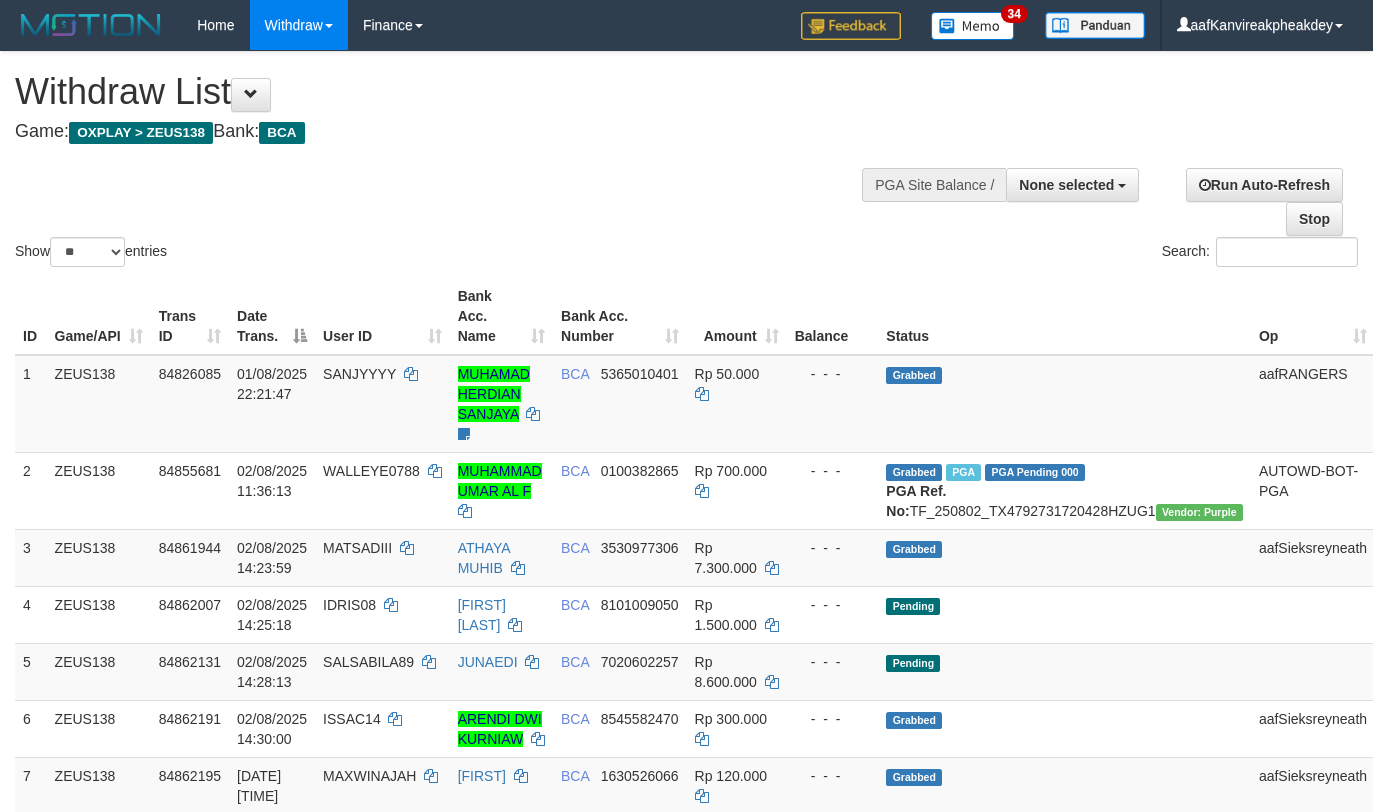select 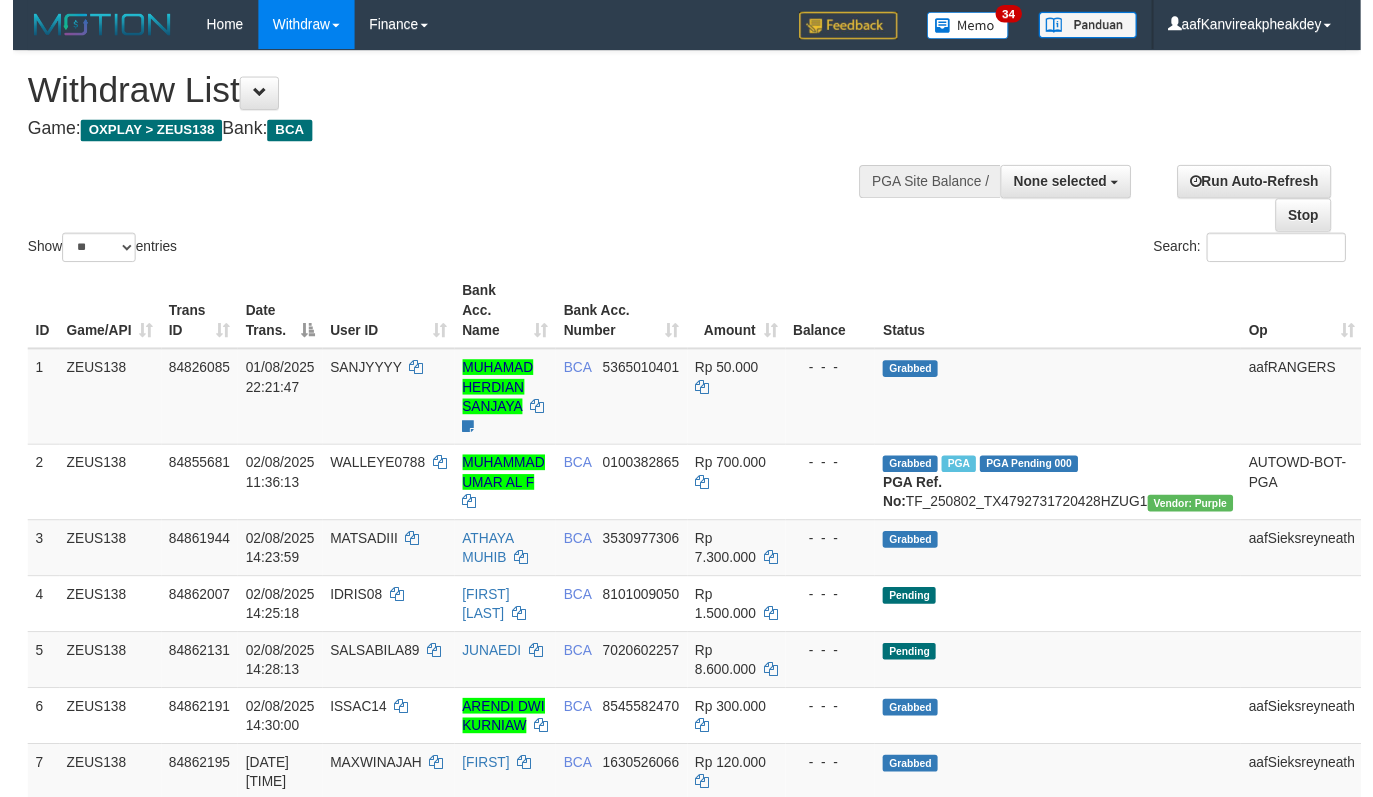 scroll, scrollTop: 0, scrollLeft: 0, axis: both 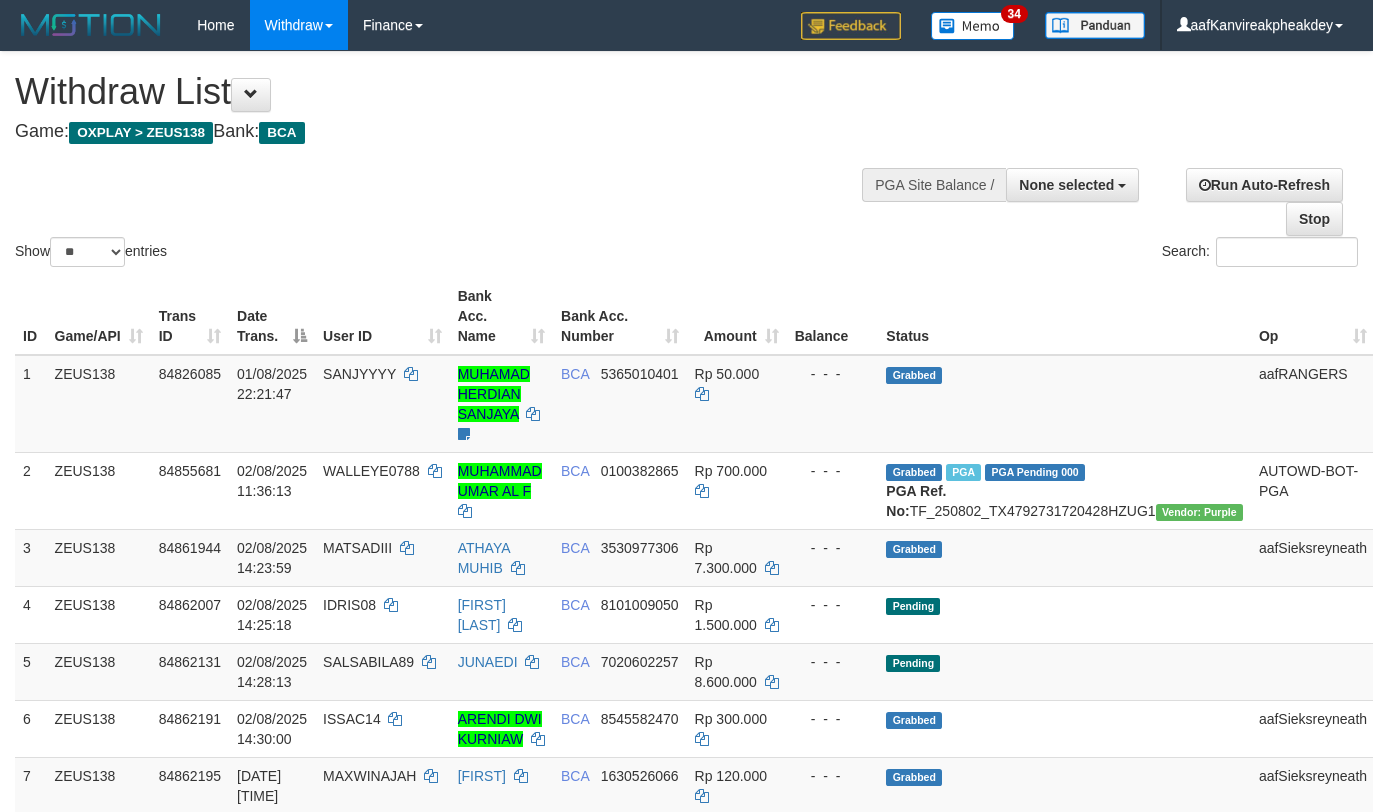 select 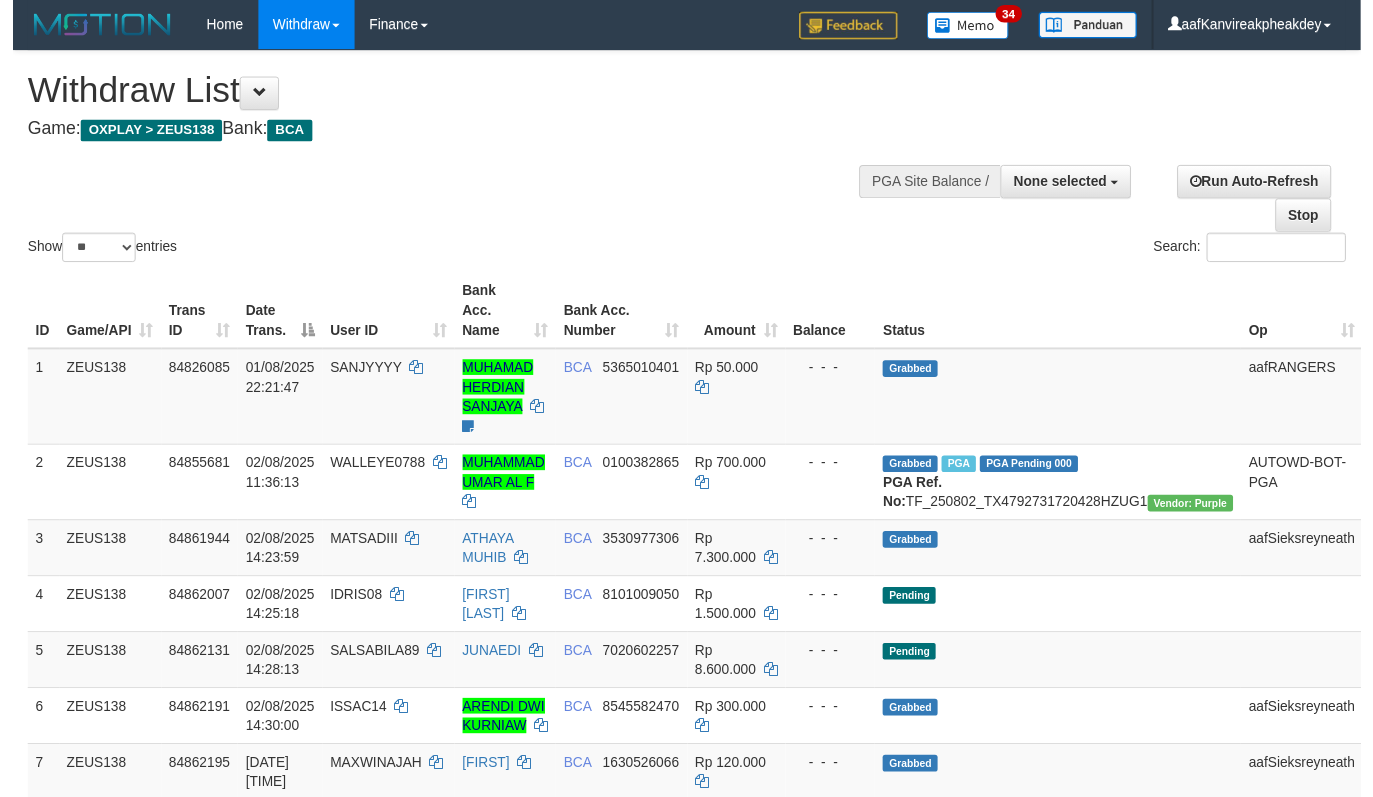 scroll, scrollTop: 0, scrollLeft: 0, axis: both 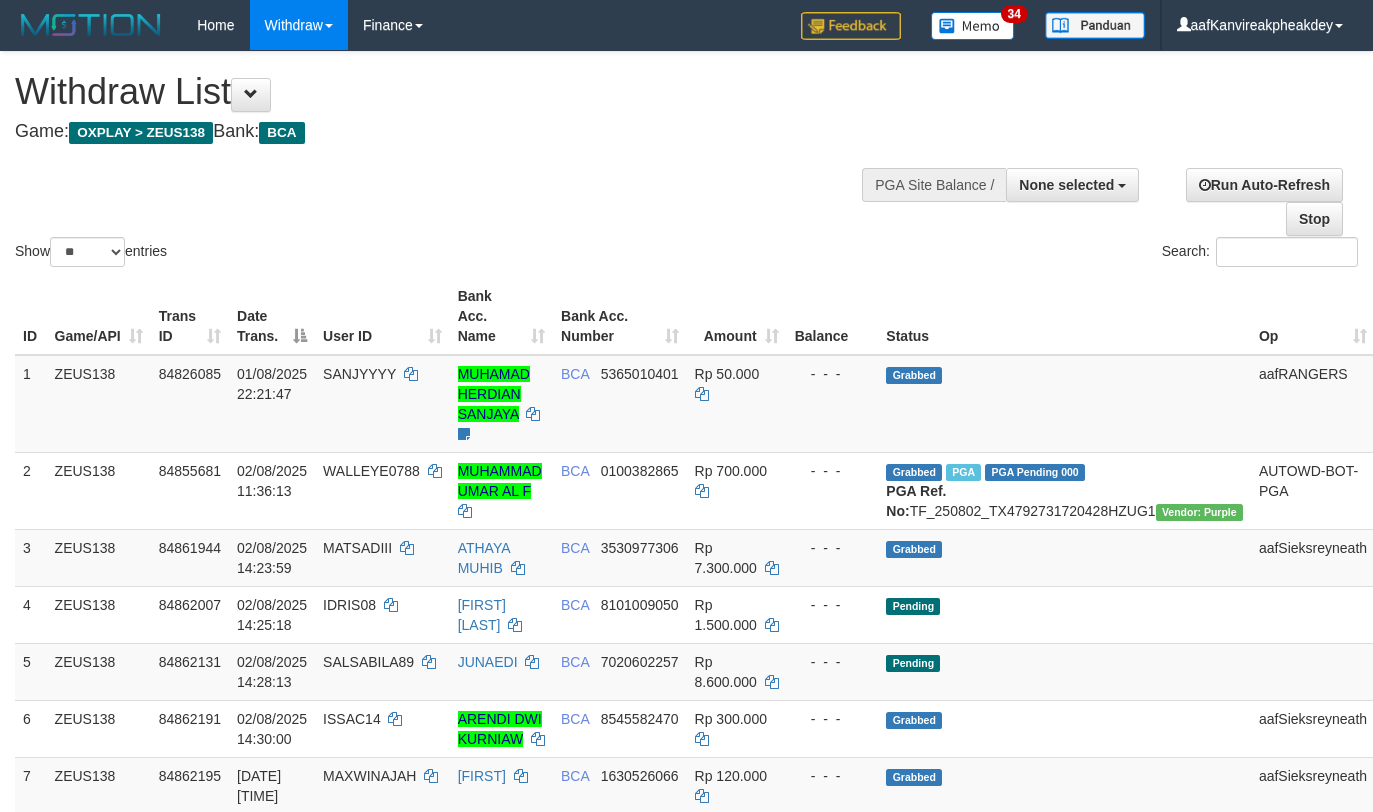select 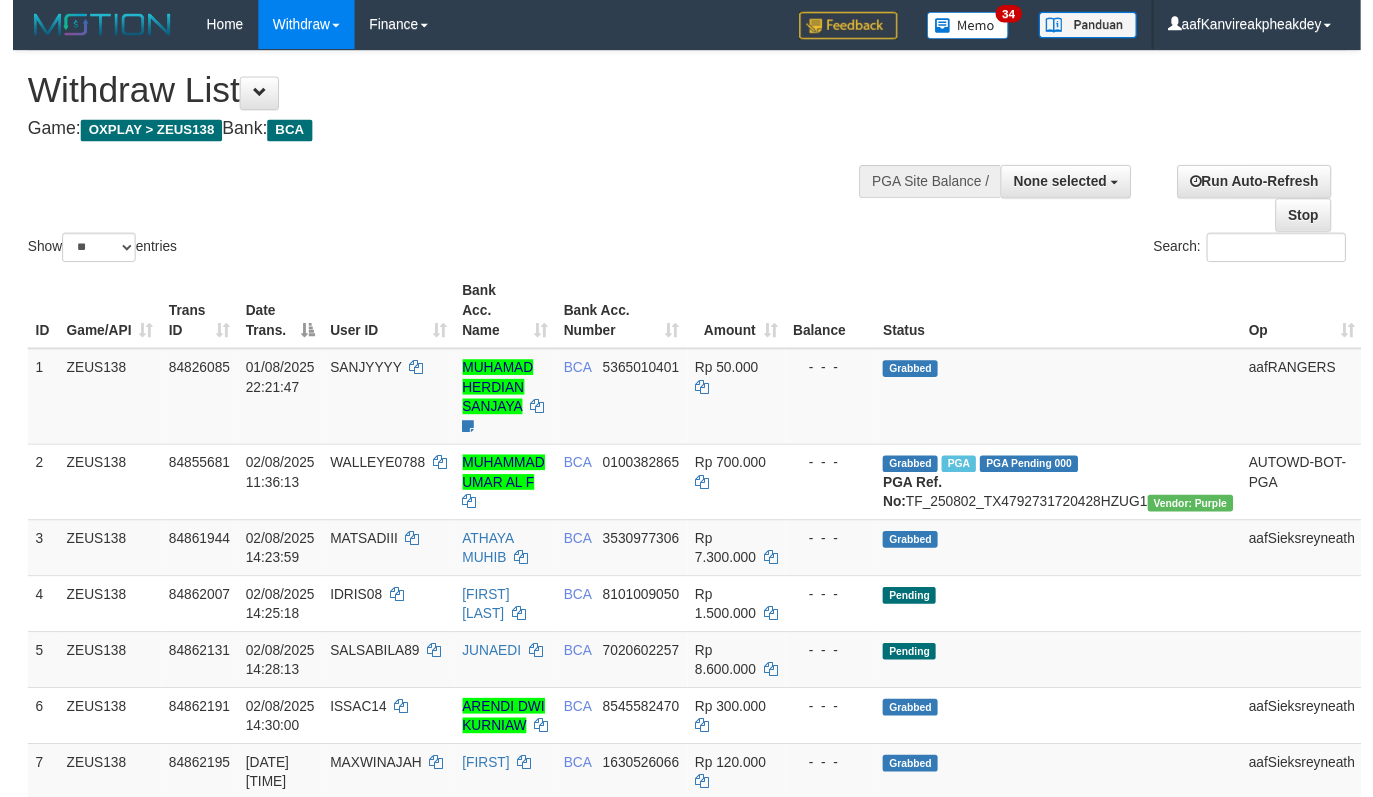 scroll, scrollTop: 0, scrollLeft: 0, axis: both 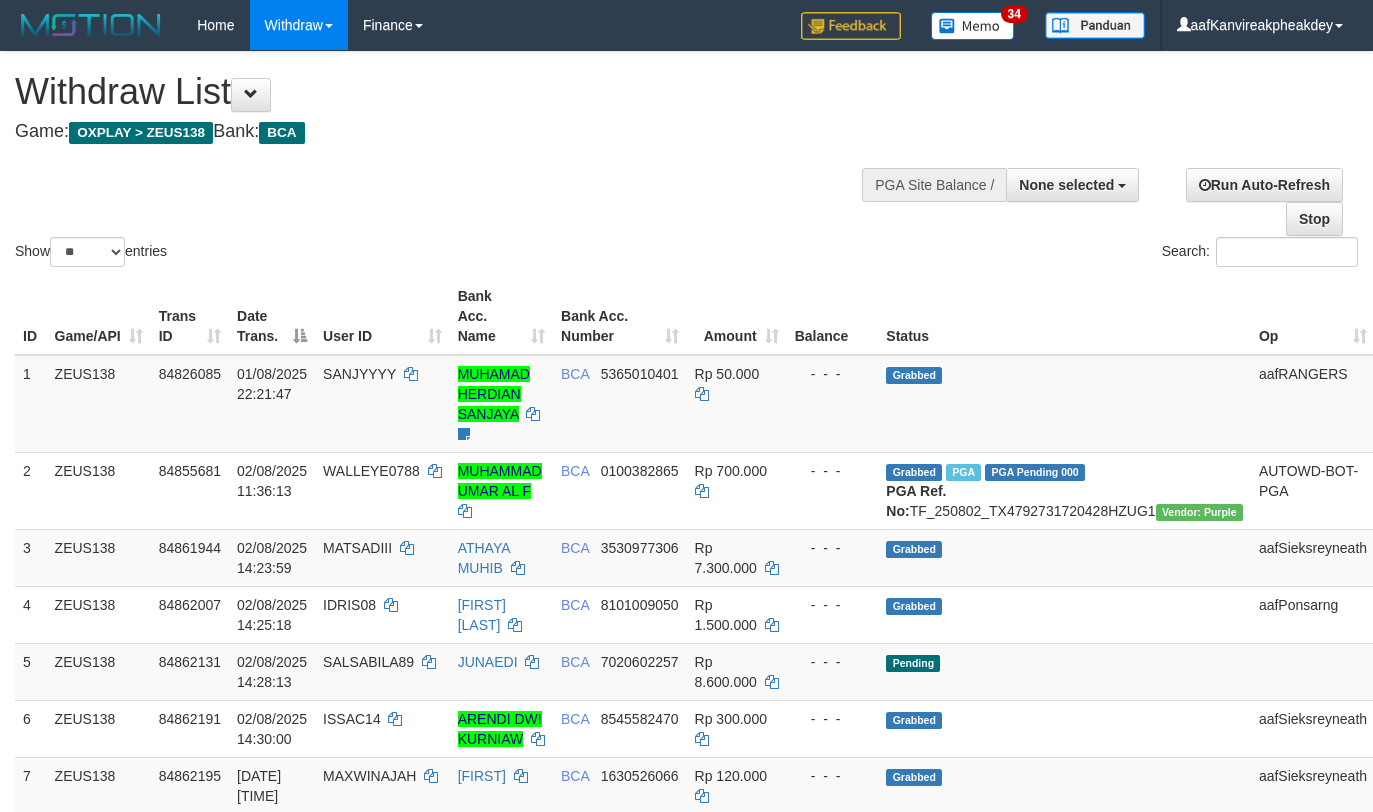 select 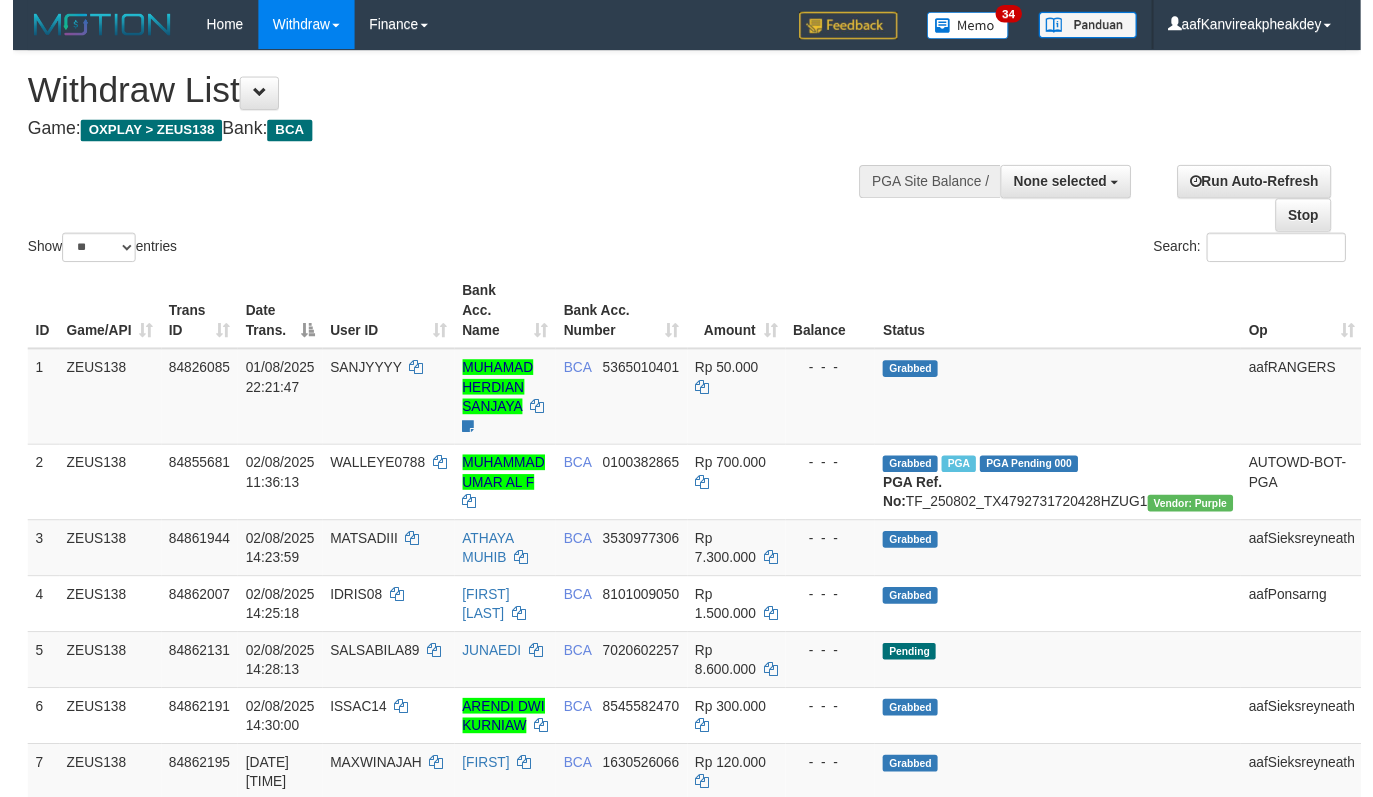 scroll, scrollTop: 0, scrollLeft: 0, axis: both 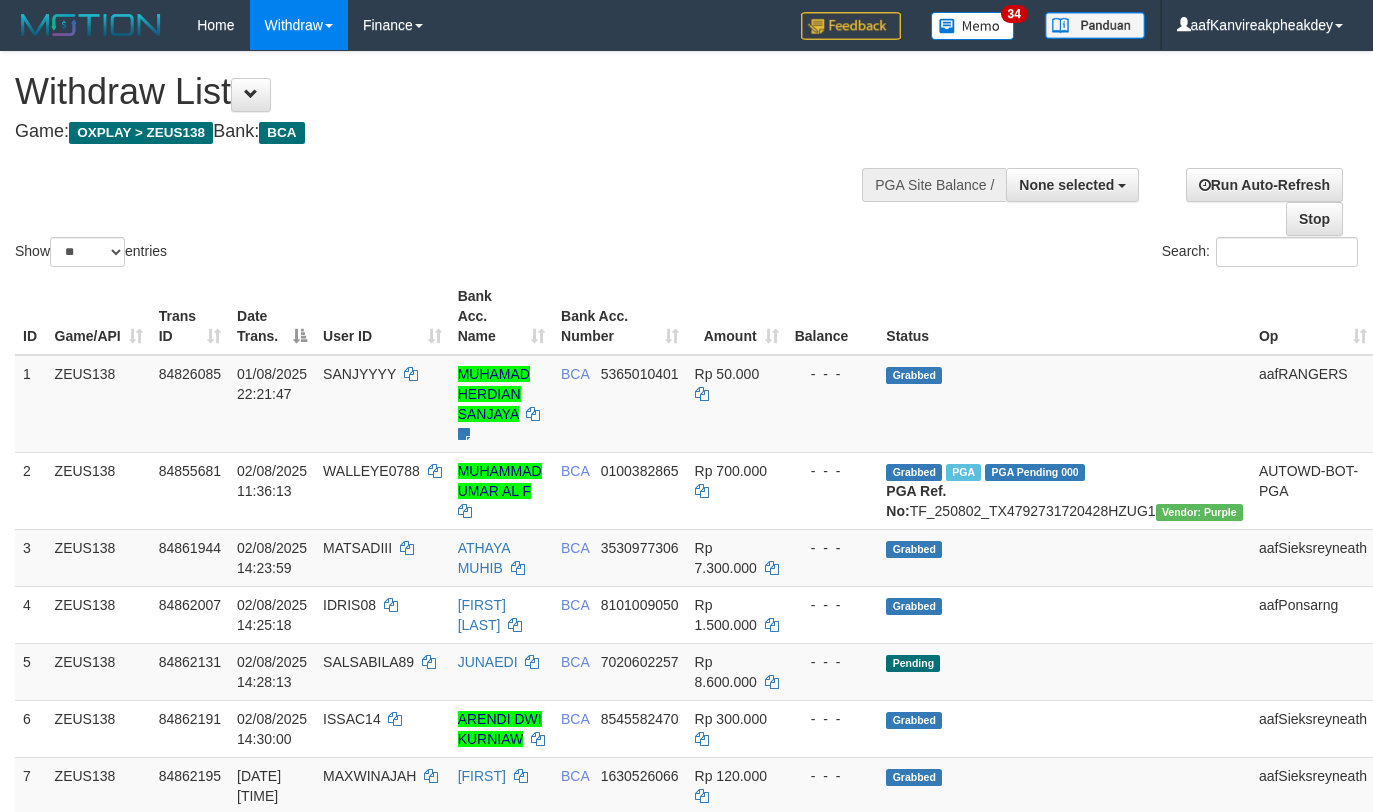 select 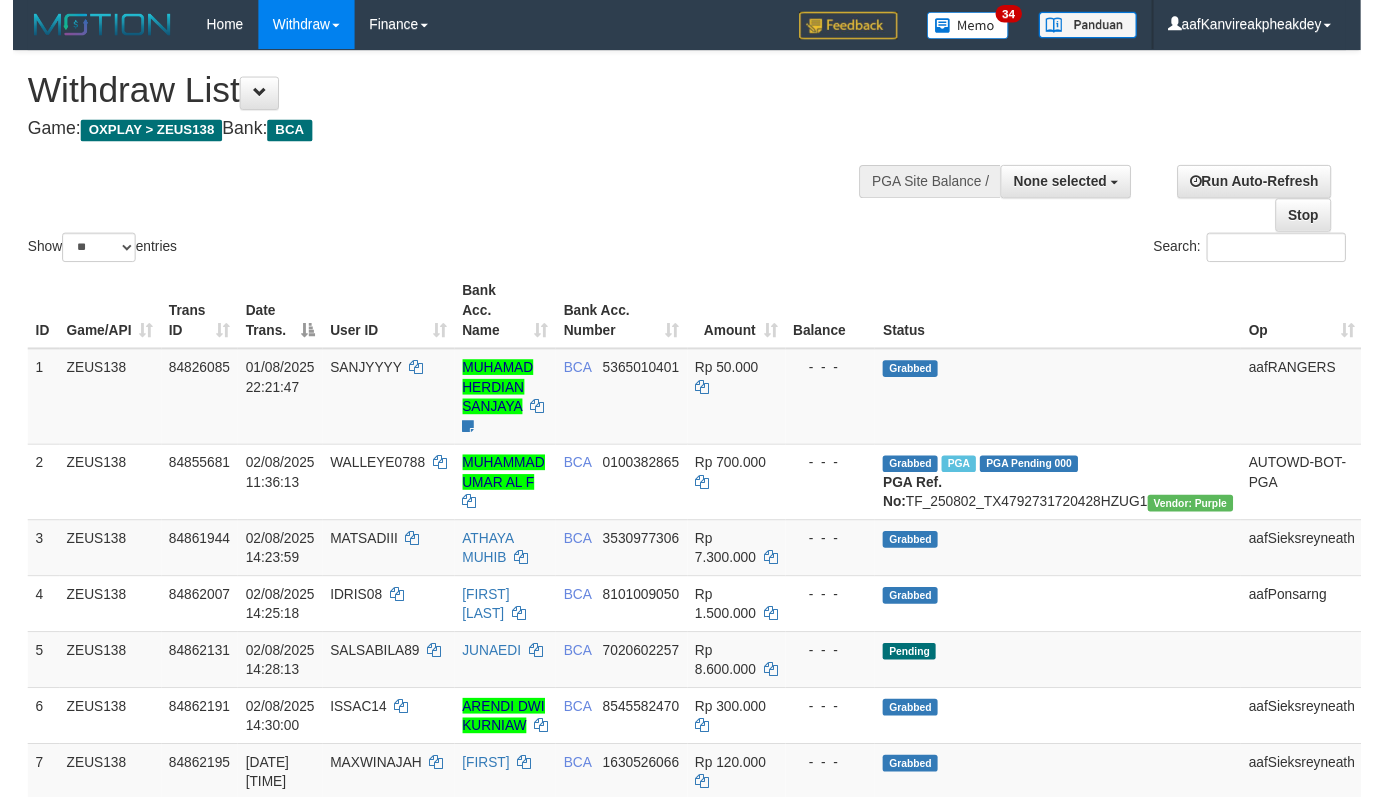 scroll, scrollTop: 0, scrollLeft: 0, axis: both 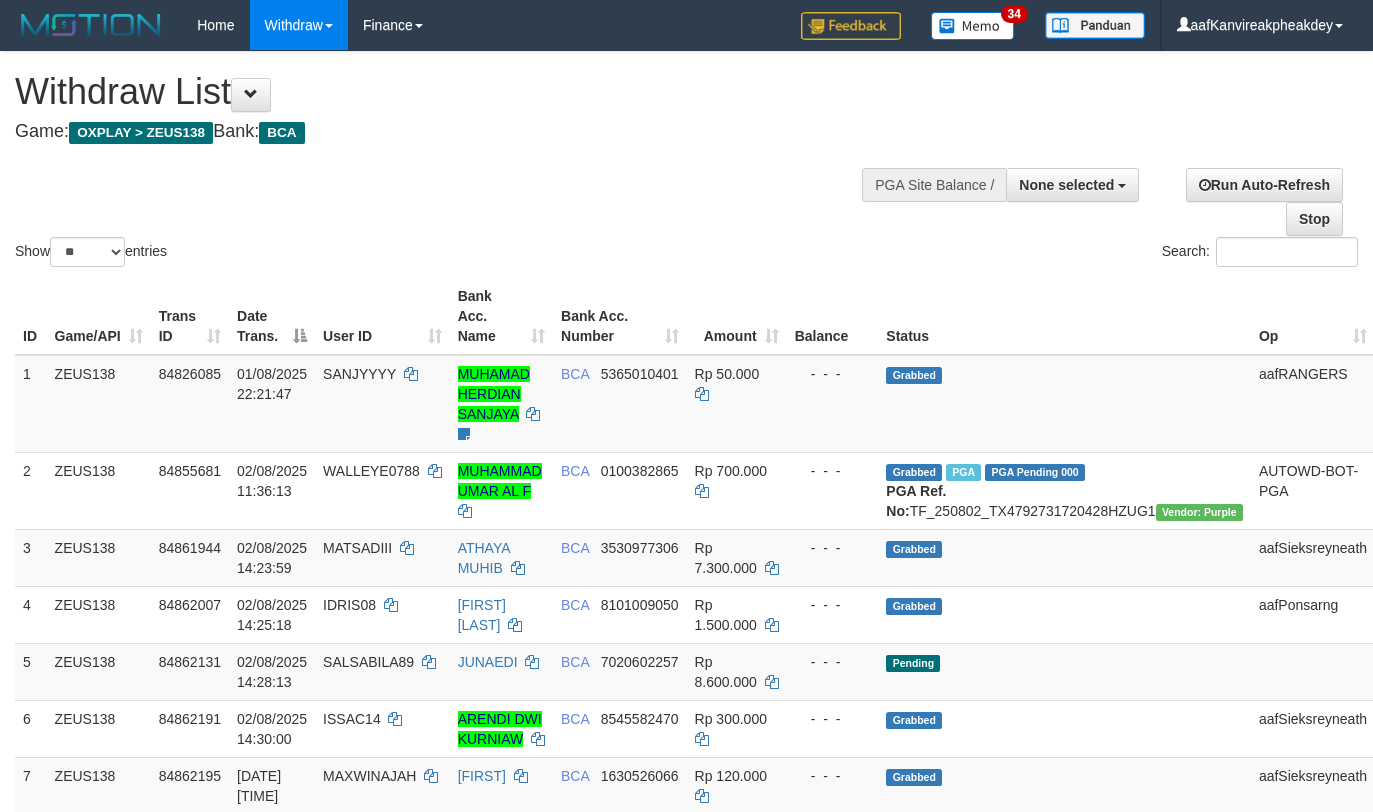 select 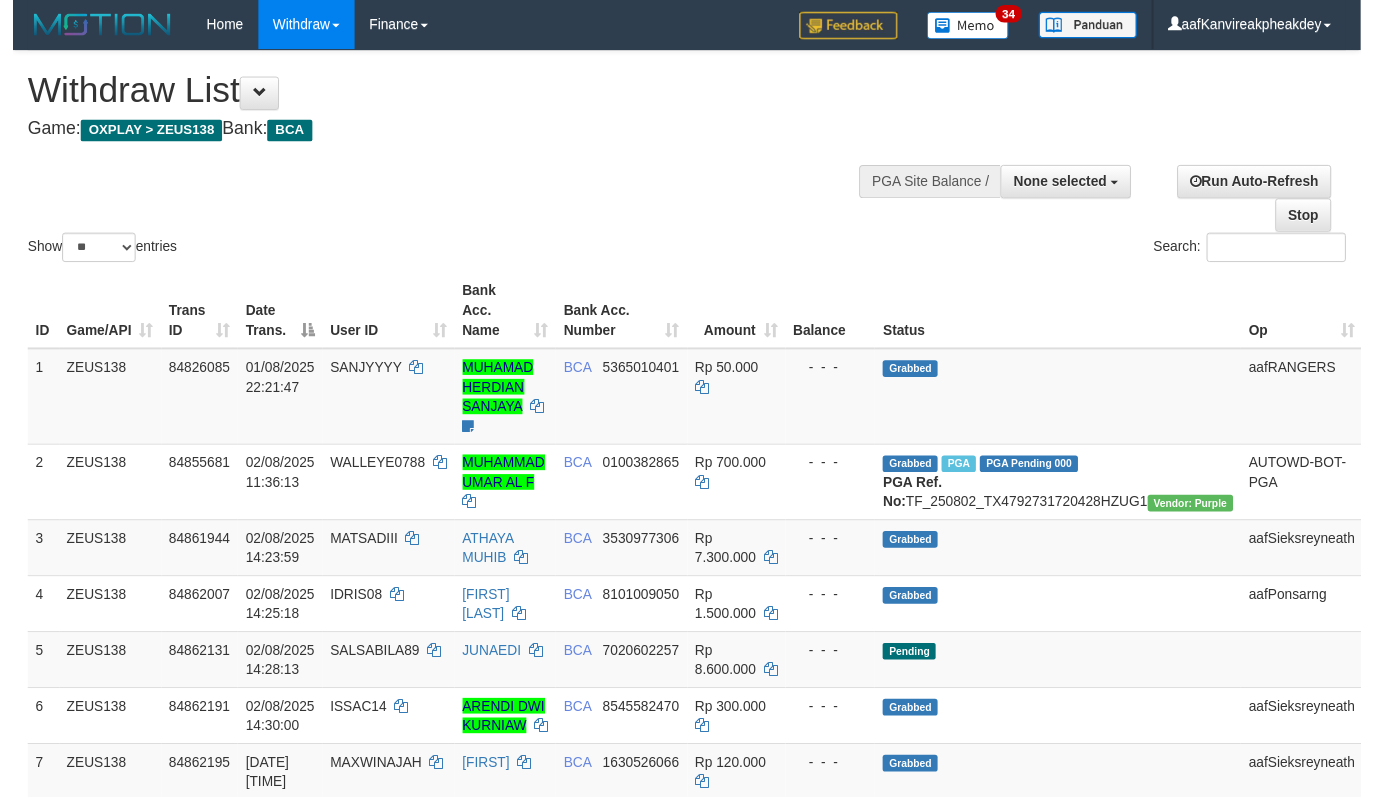 scroll, scrollTop: 0, scrollLeft: 0, axis: both 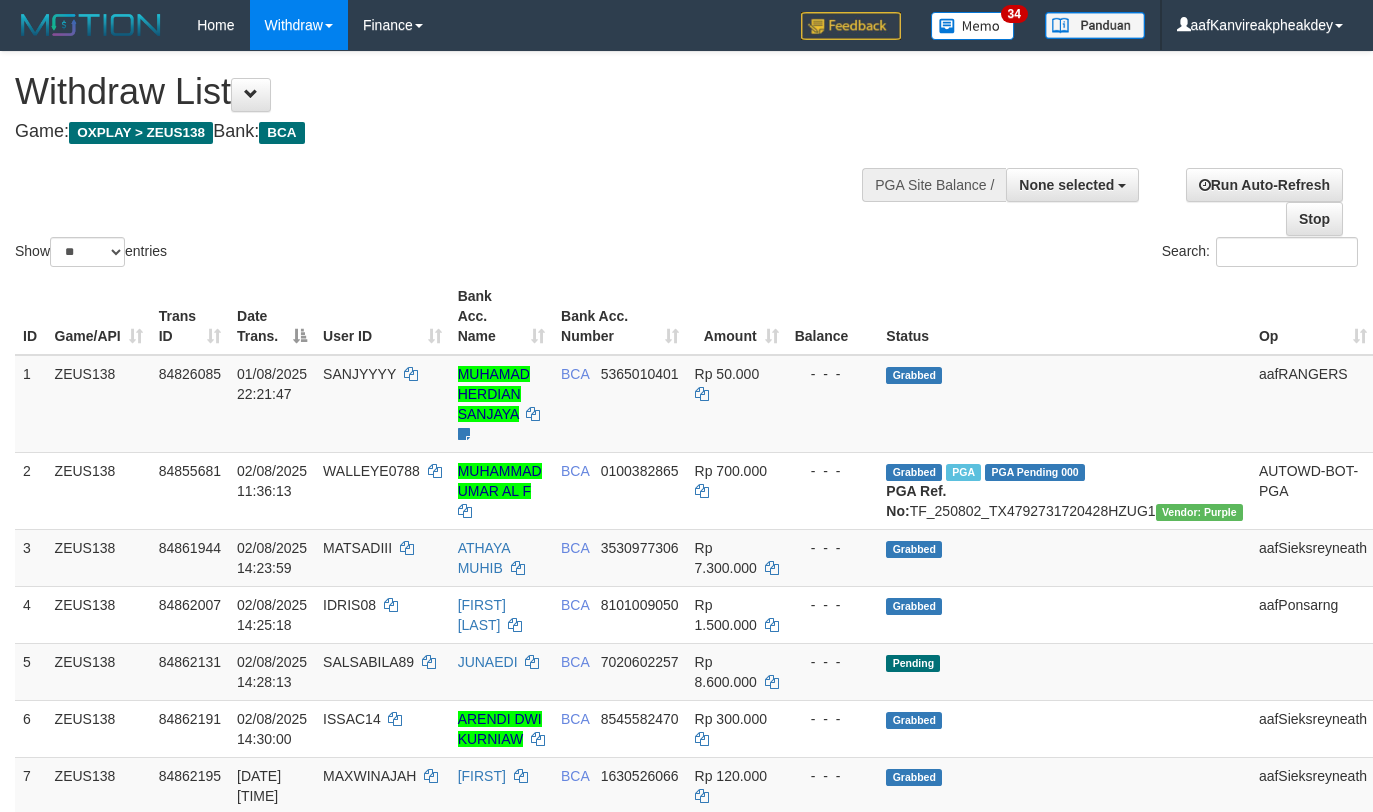 select 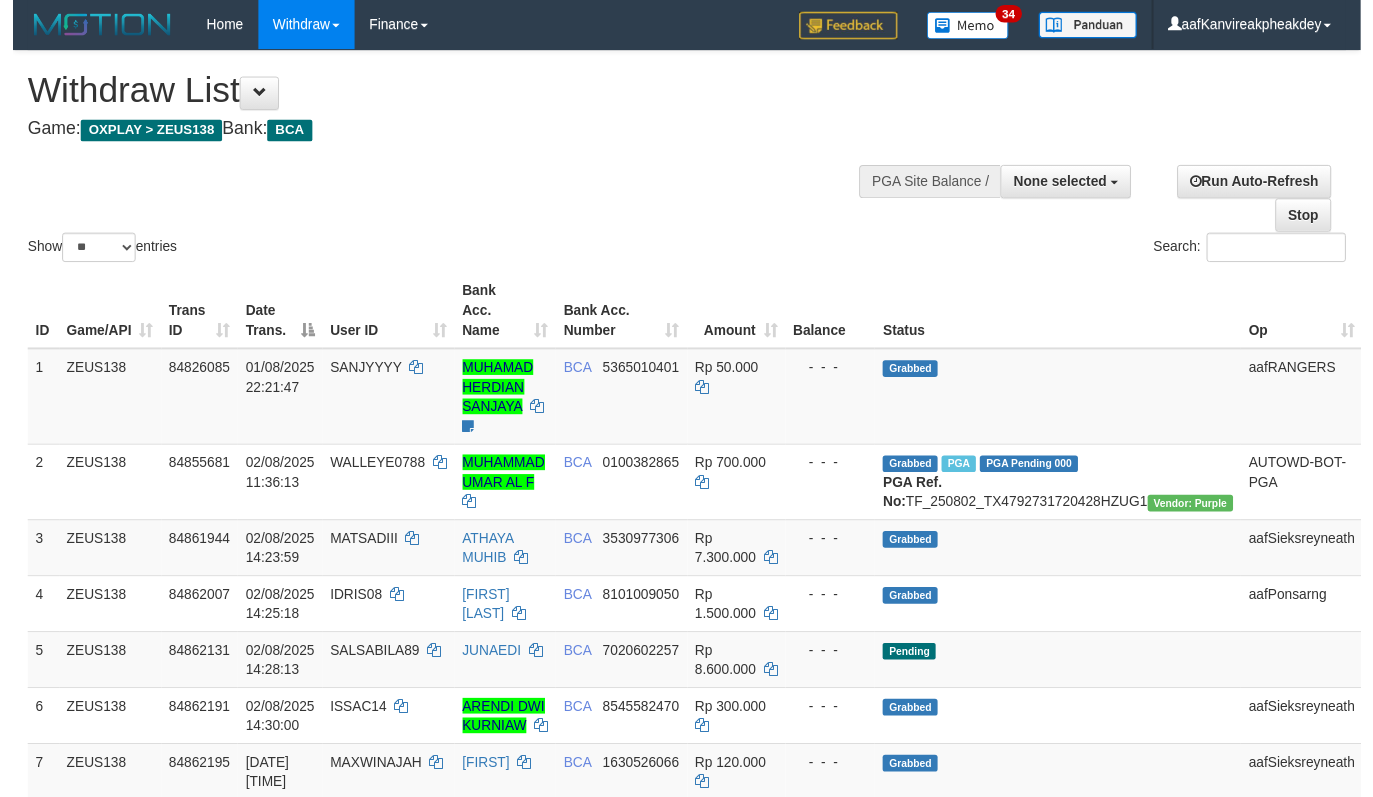 scroll, scrollTop: 0, scrollLeft: 0, axis: both 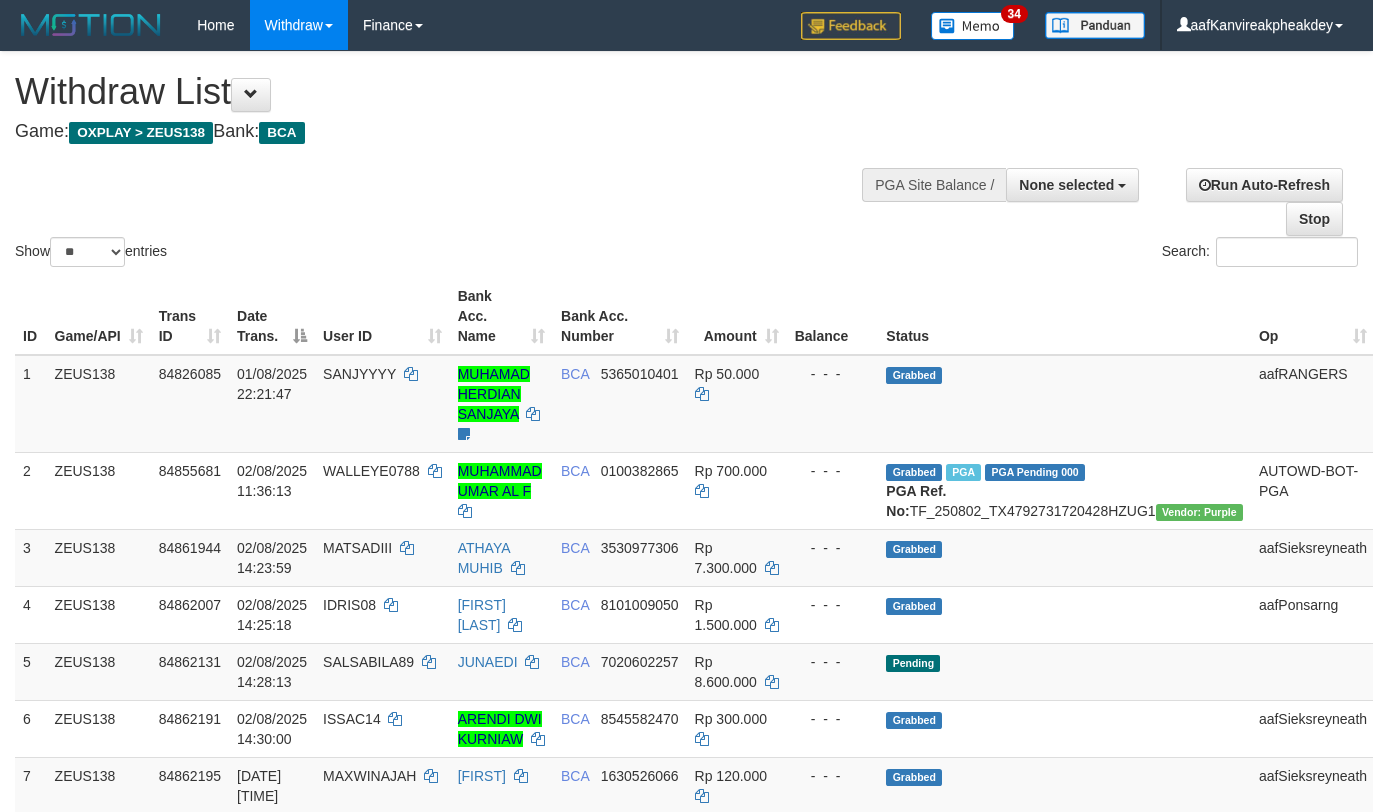 select 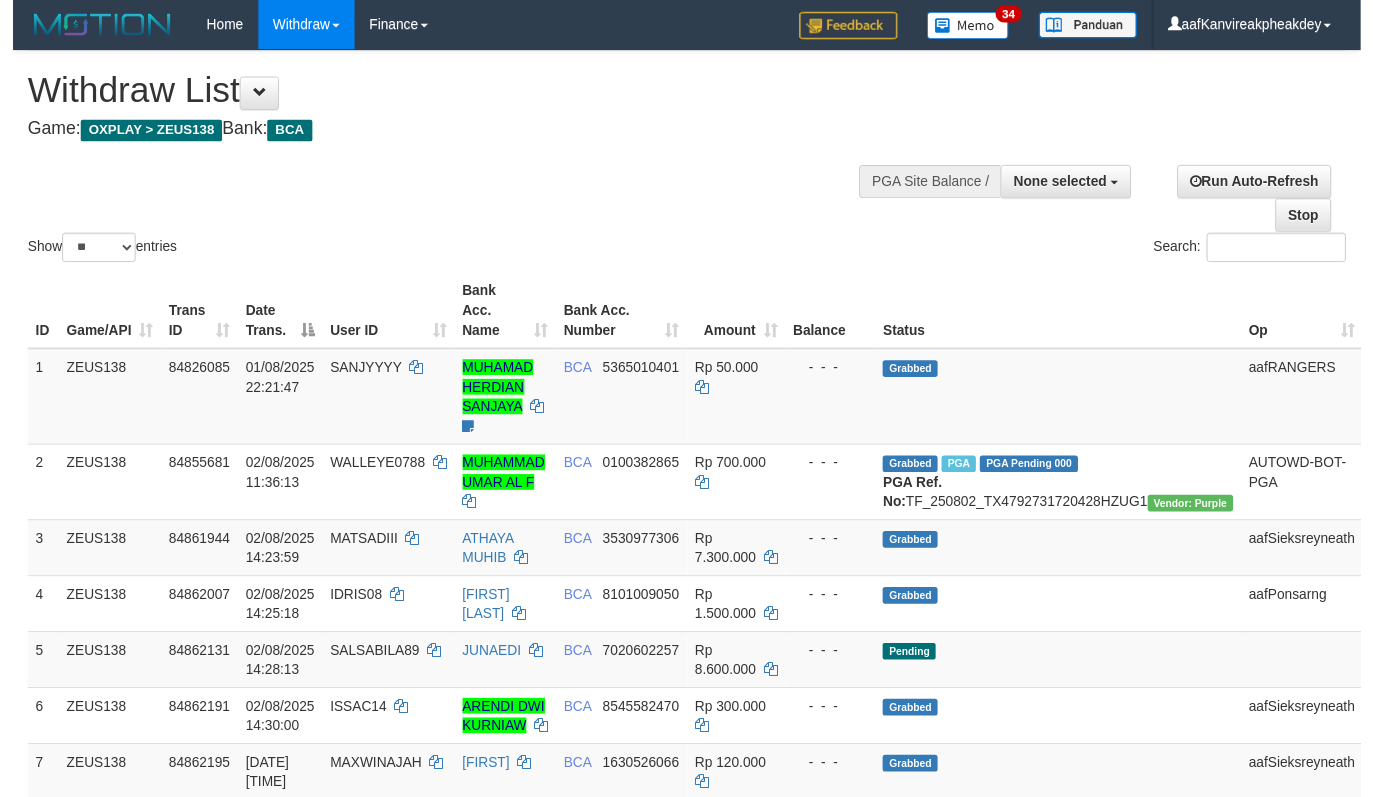 scroll, scrollTop: 0, scrollLeft: 0, axis: both 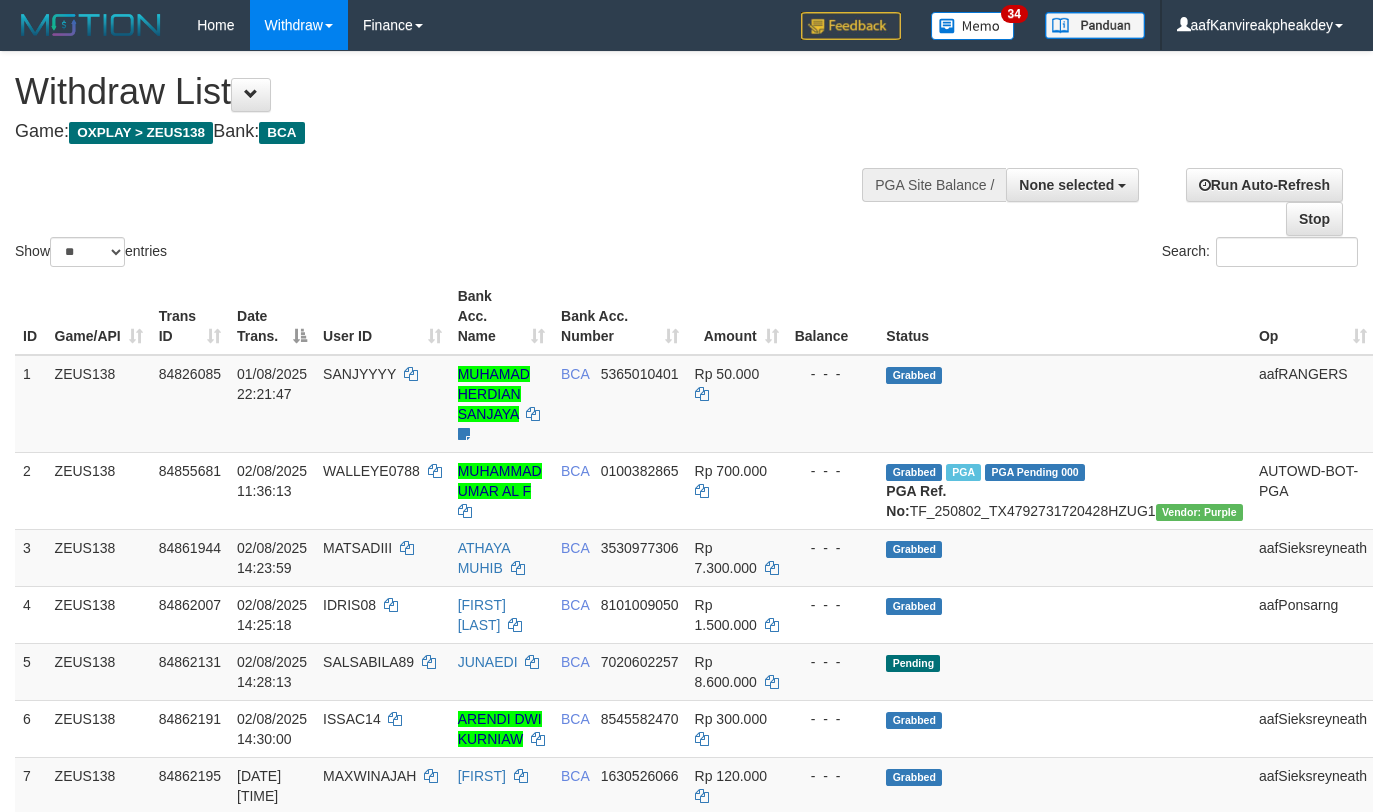 select 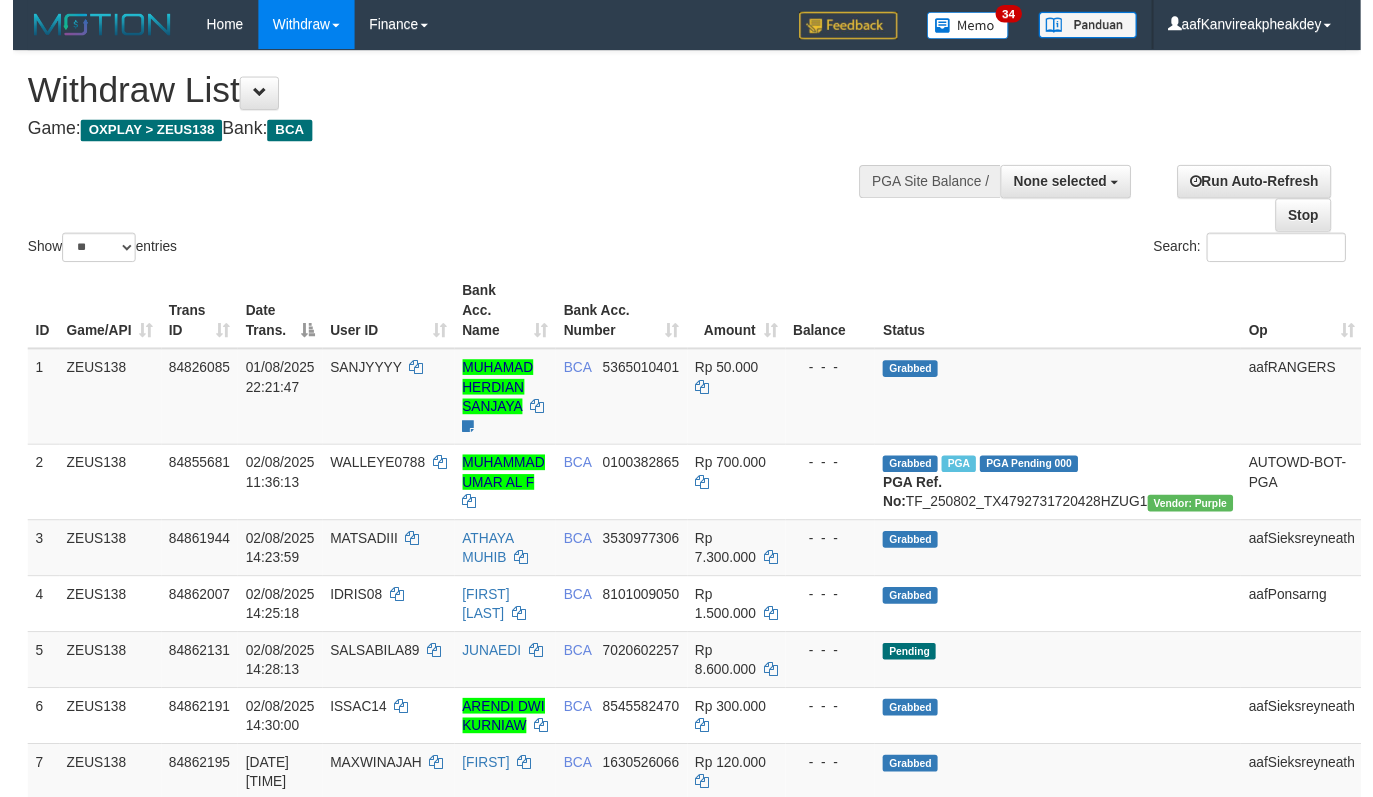 scroll, scrollTop: 0, scrollLeft: 0, axis: both 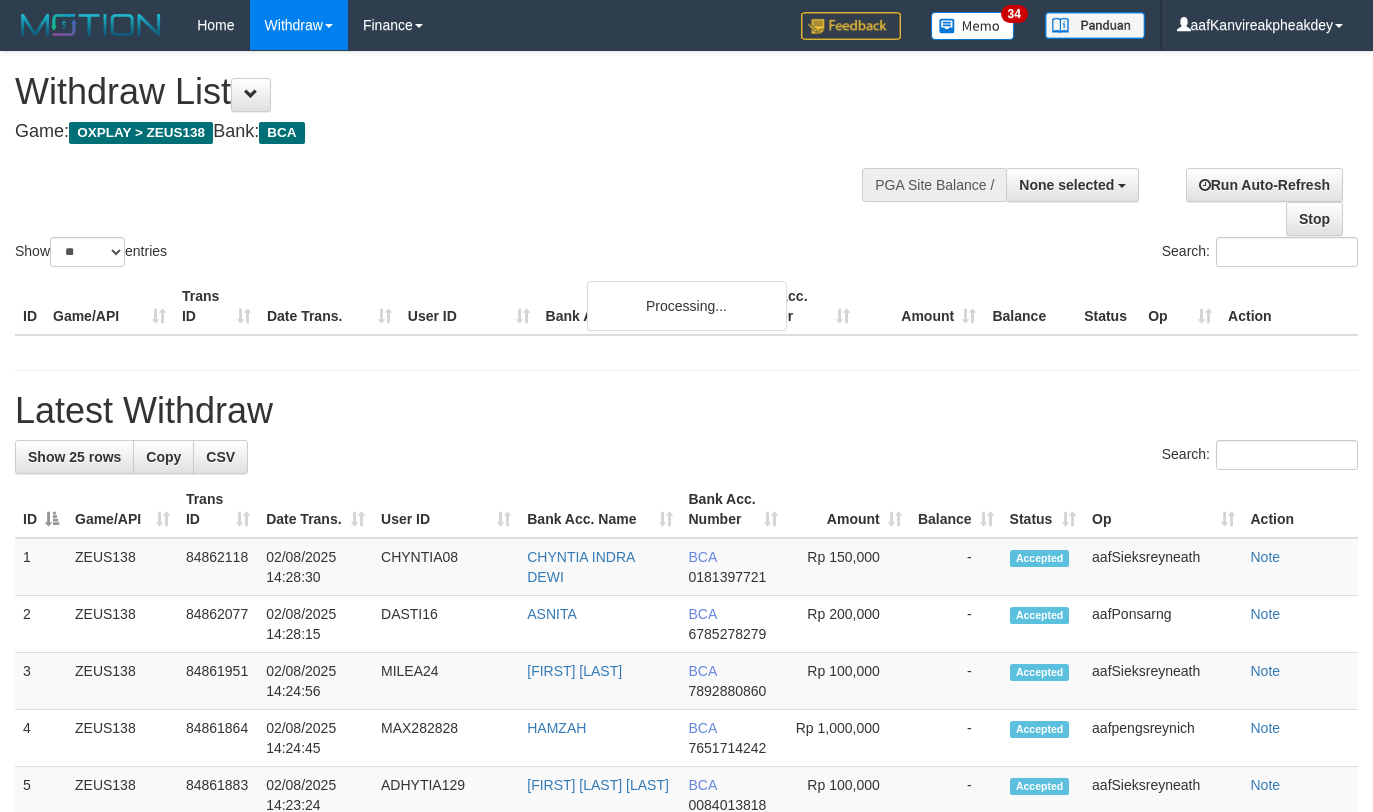 select 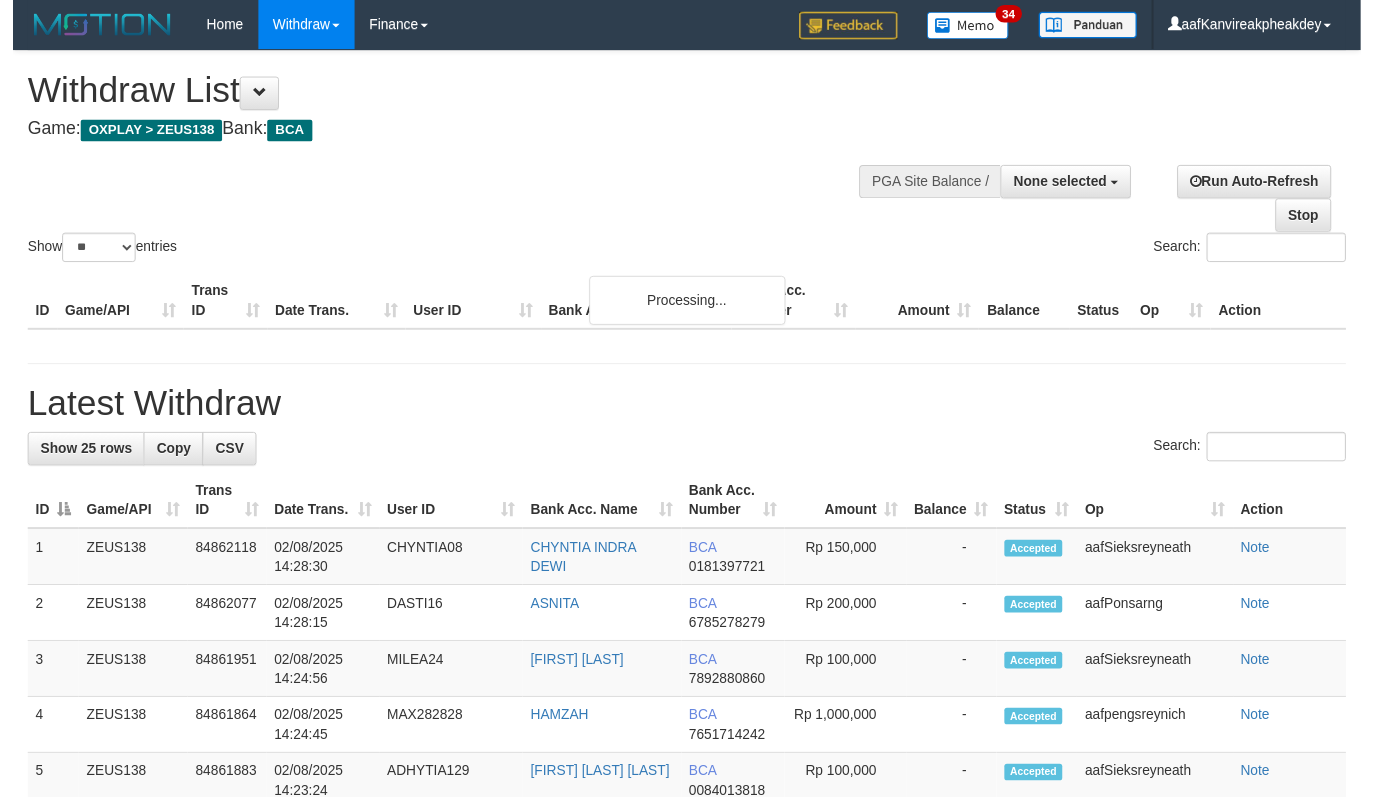 scroll, scrollTop: 0, scrollLeft: 0, axis: both 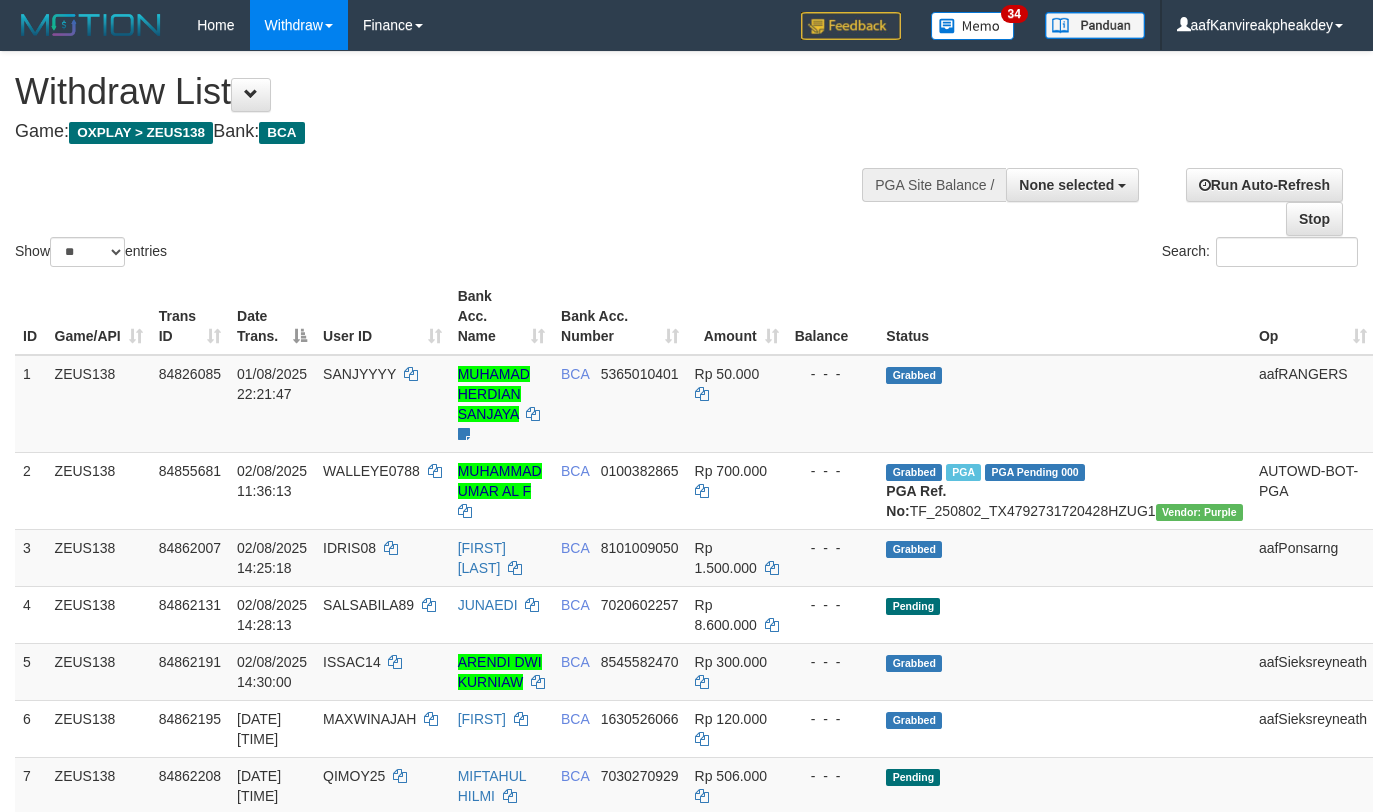 select 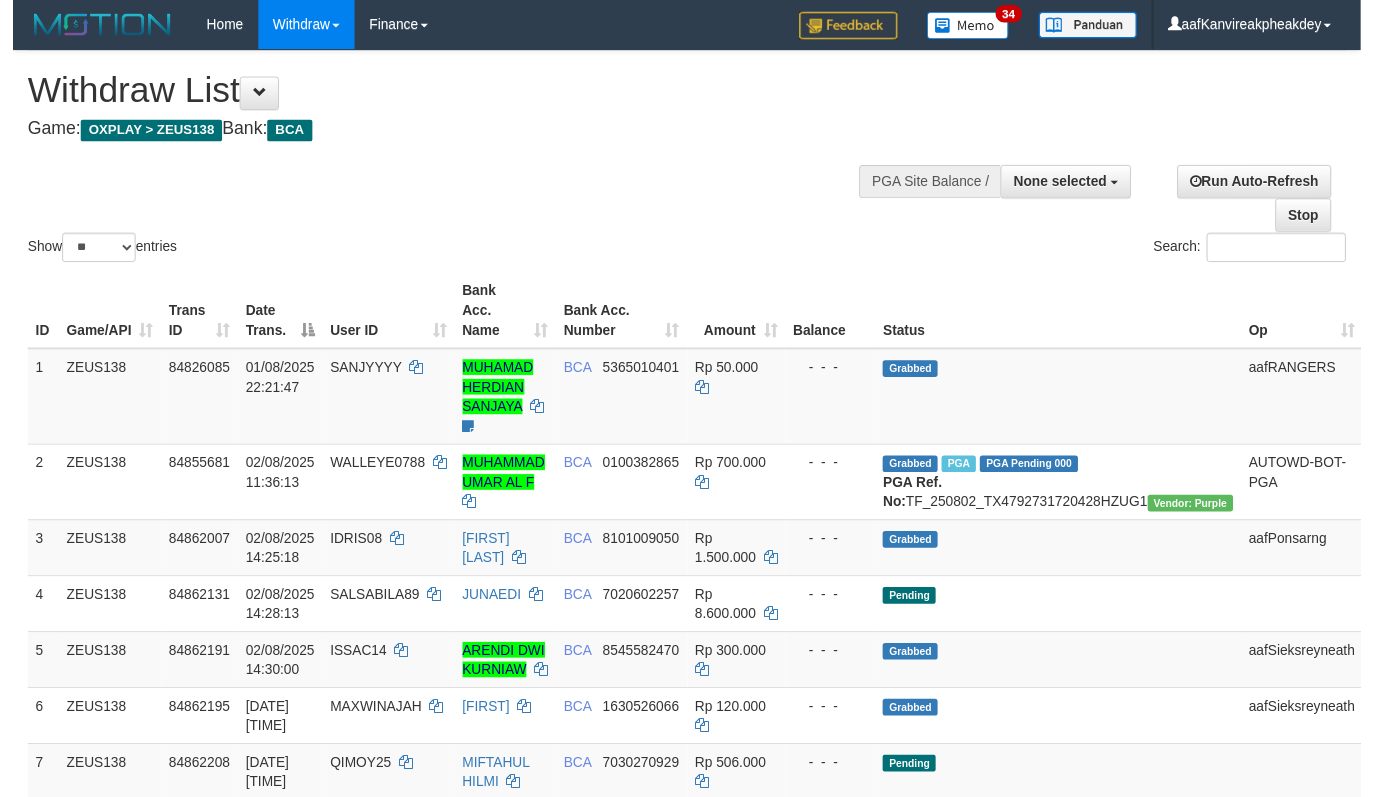 scroll, scrollTop: 0, scrollLeft: 0, axis: both 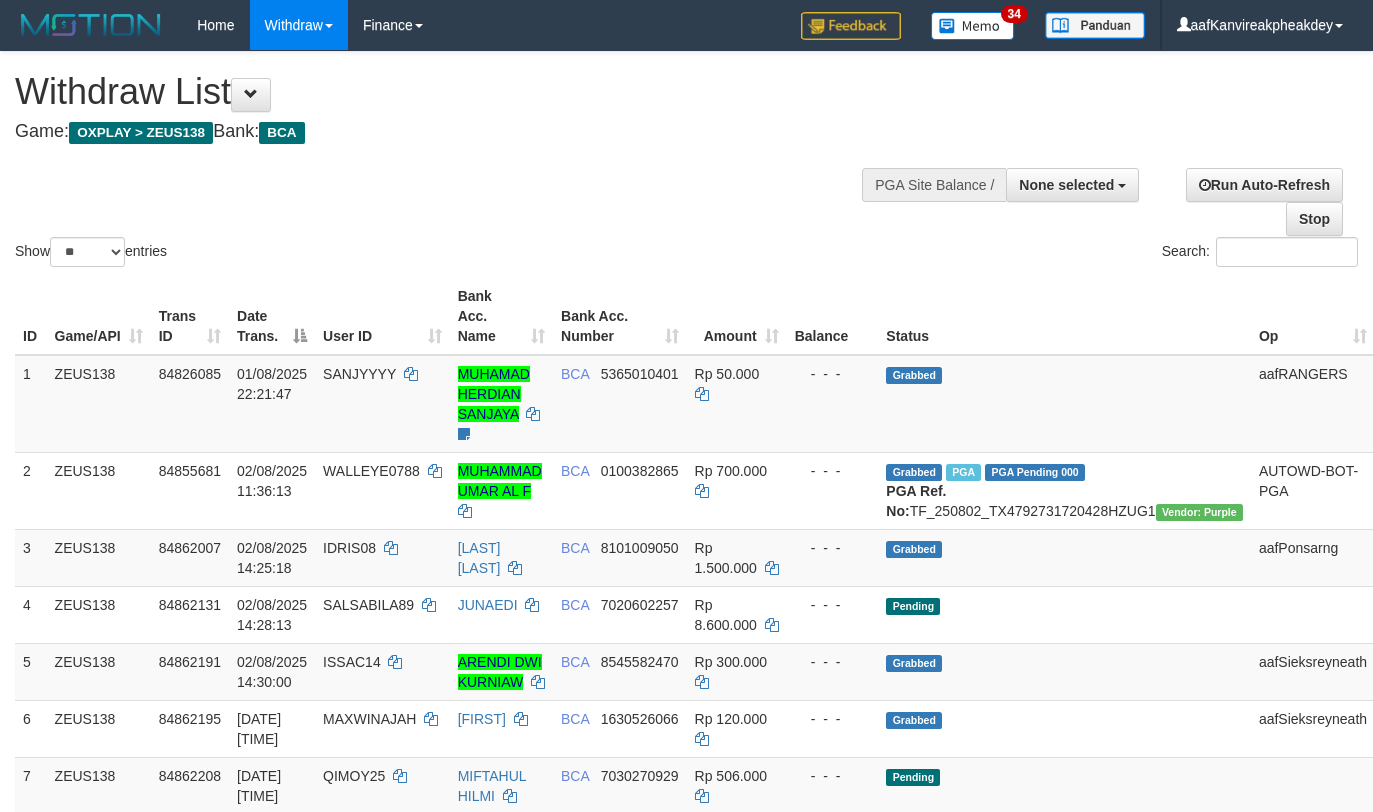 select 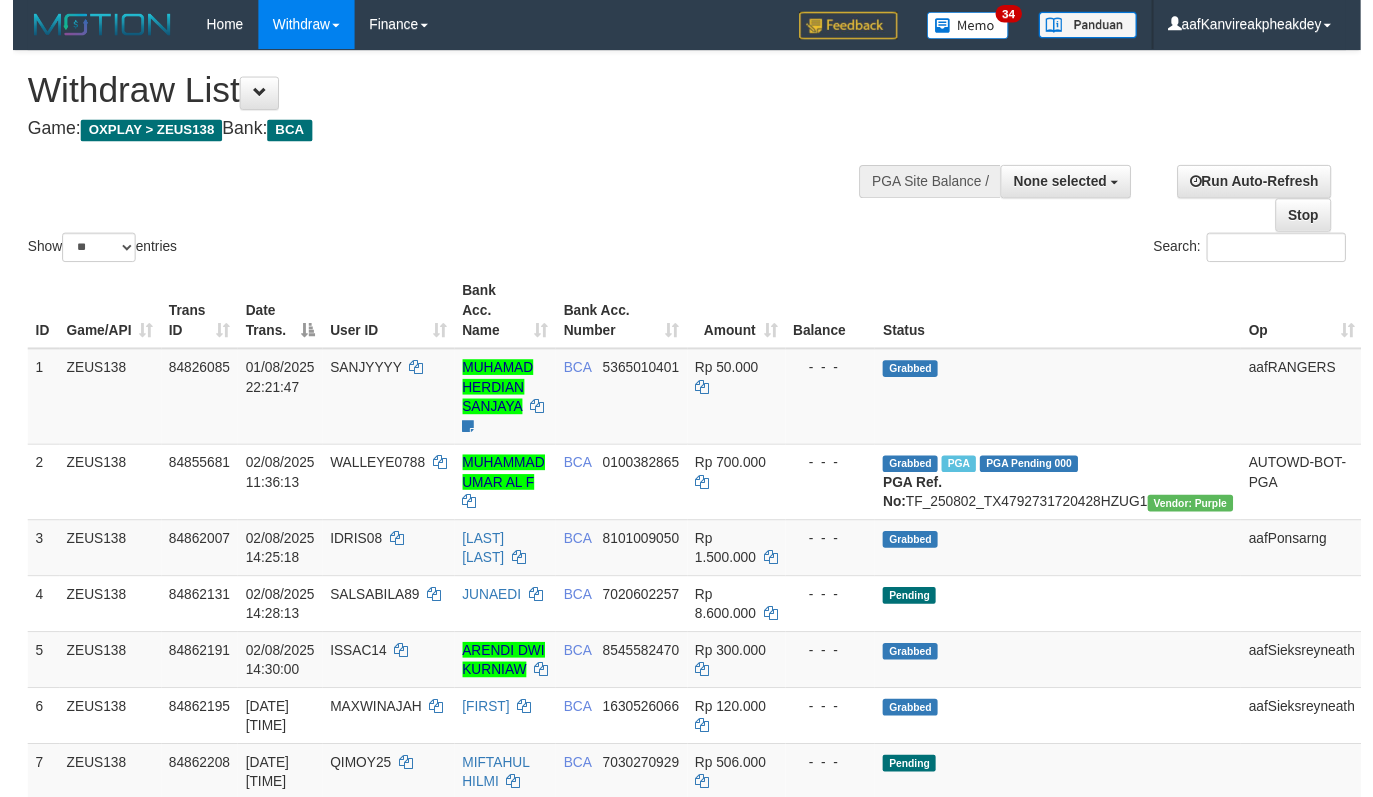 scroll, scrollTop: 0, scrollLeft: 0, axis: both 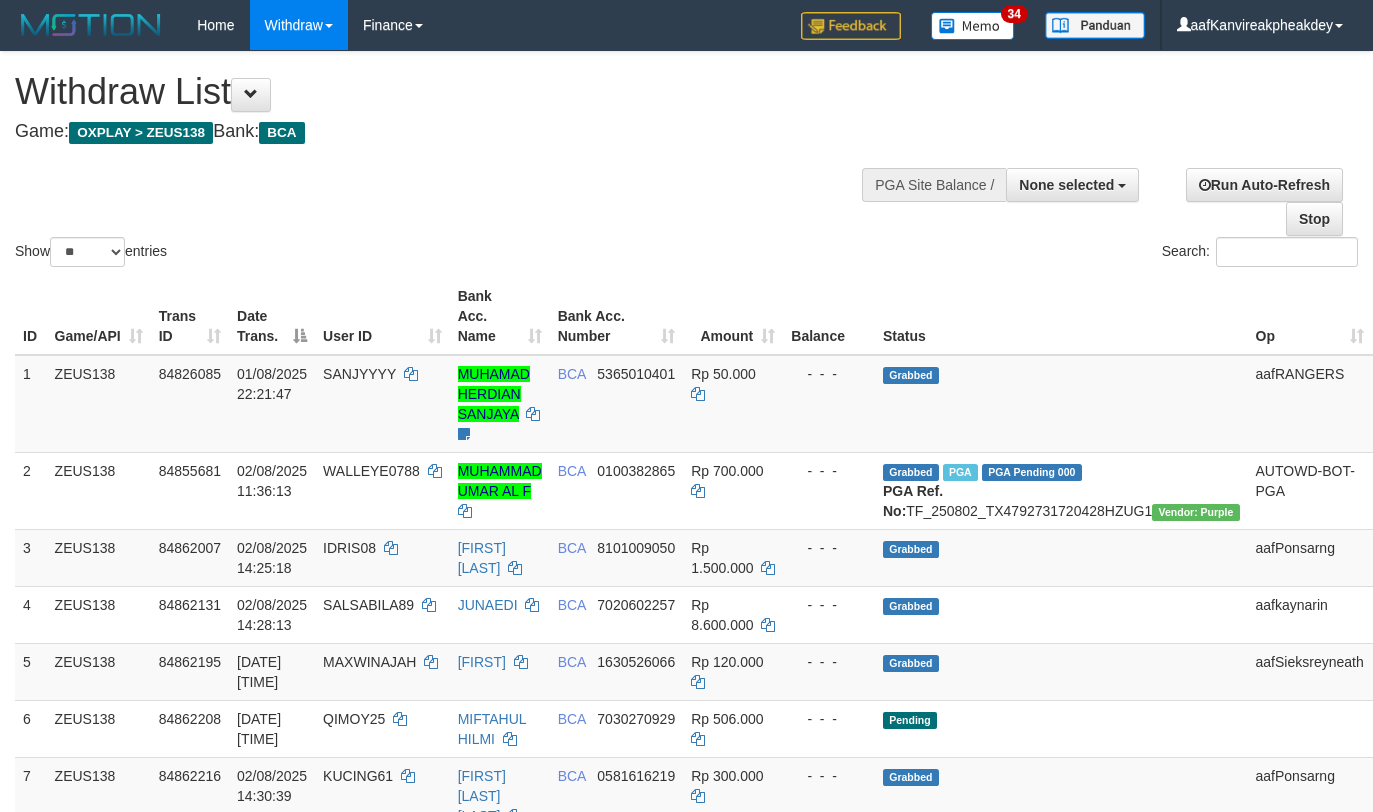 select 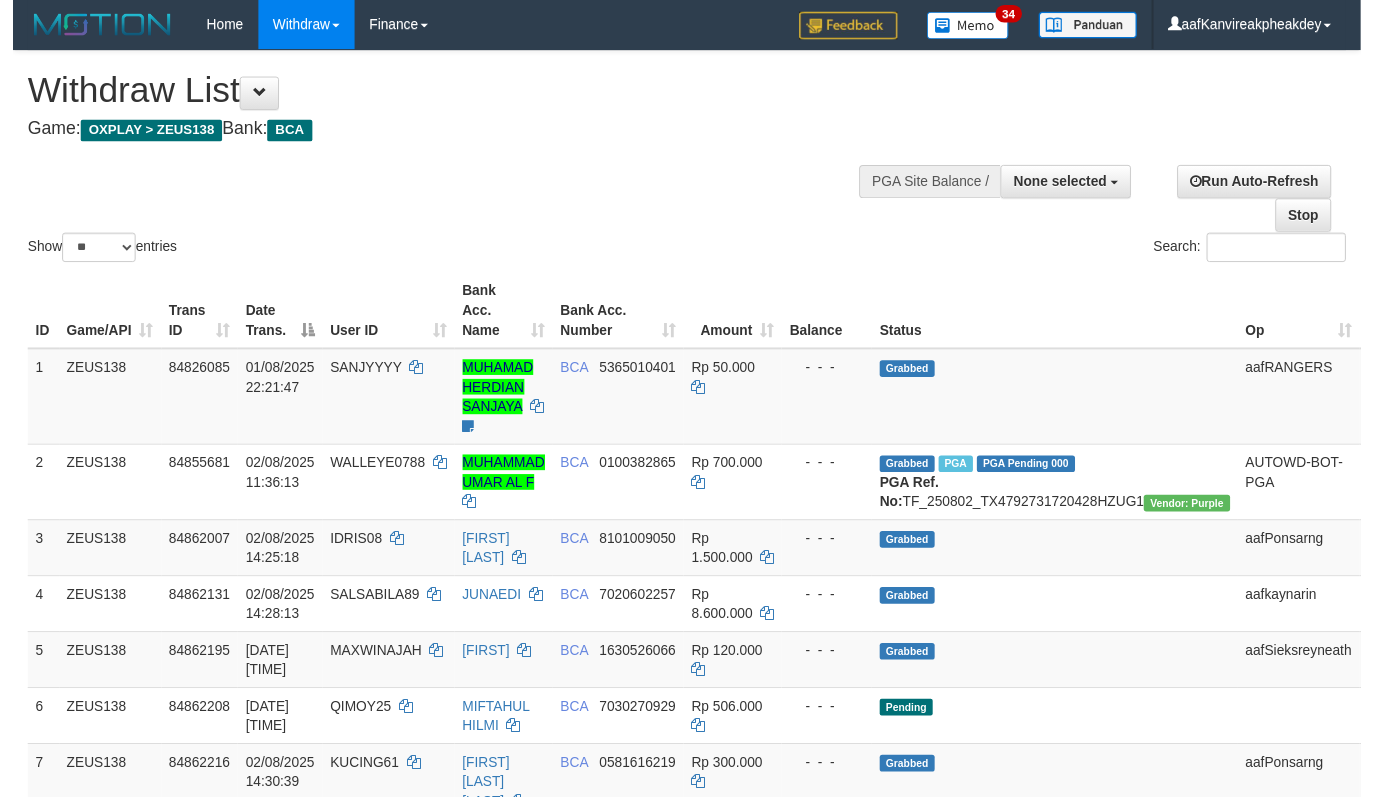 scroll, scrollTop: 0, scrollLeft: 0, axis: both 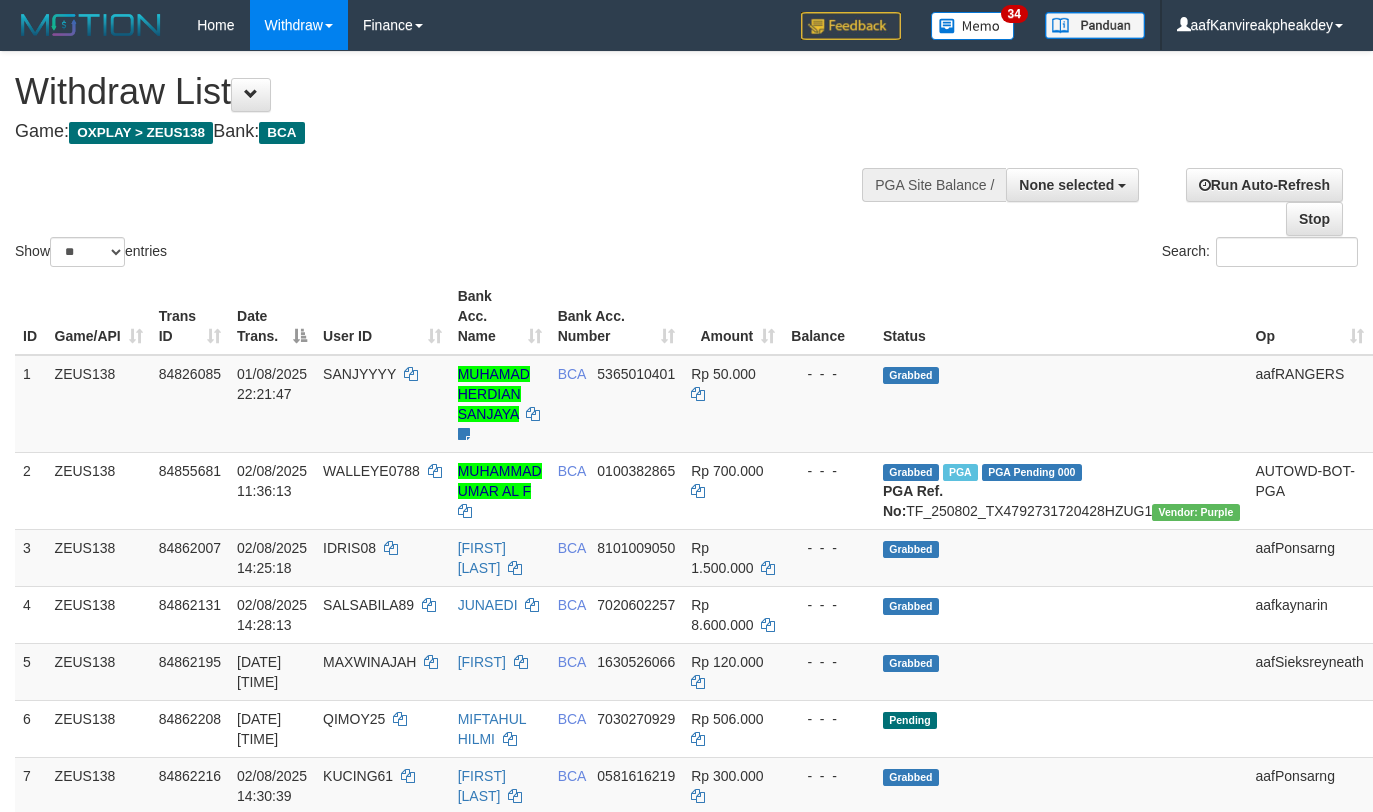 select 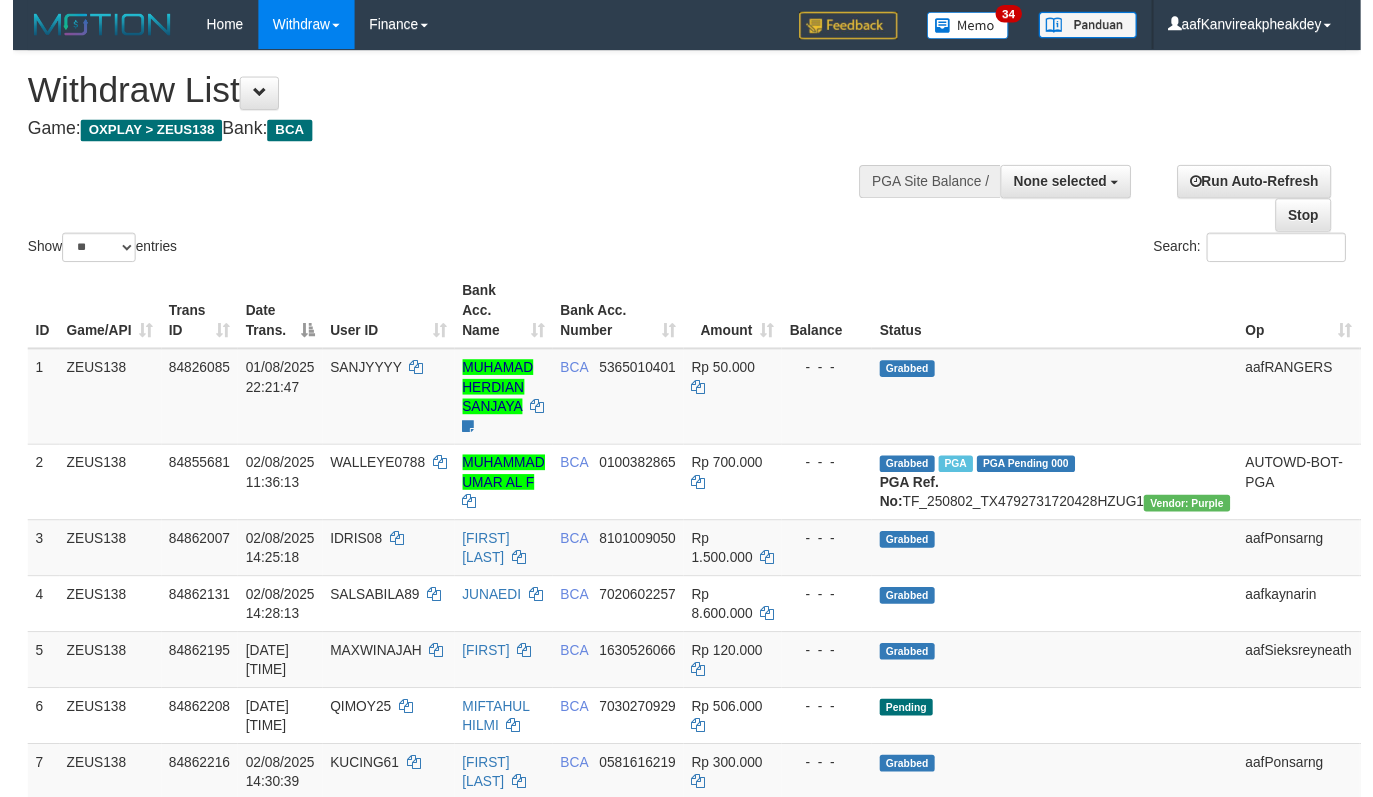 scroll, scrollTop: 0, scrollLeft: 0, axis: both 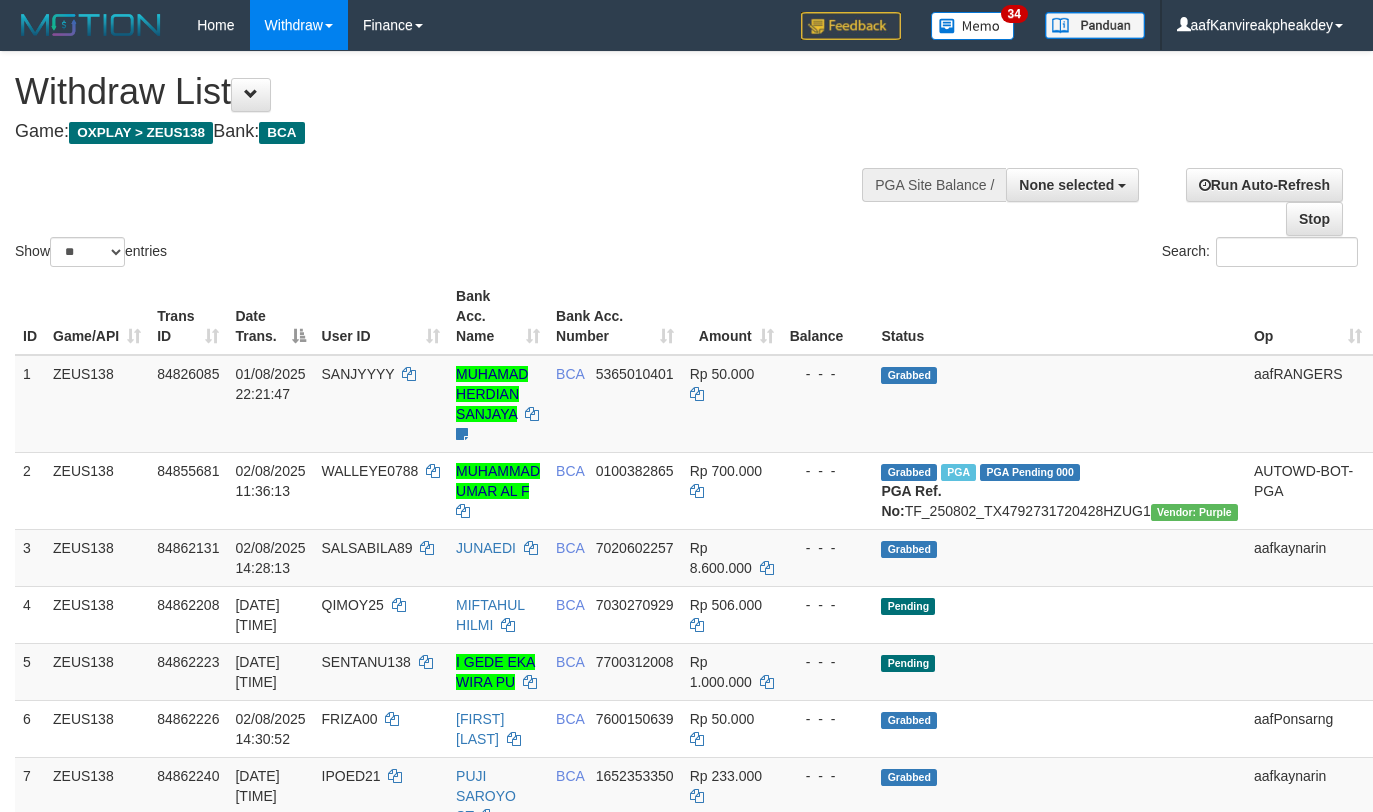 select 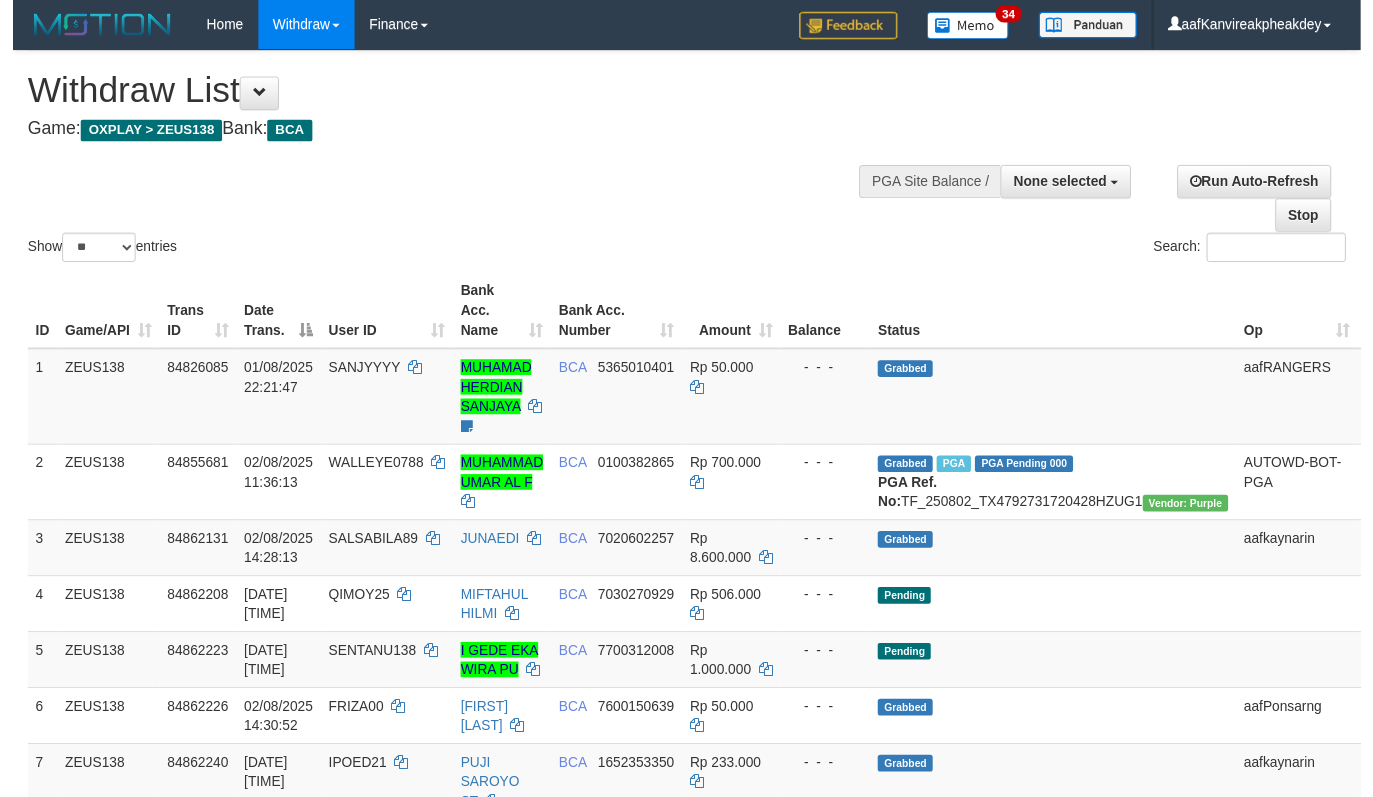 scroll, scrollTop: 0, scrollLeft: 0, axis: both 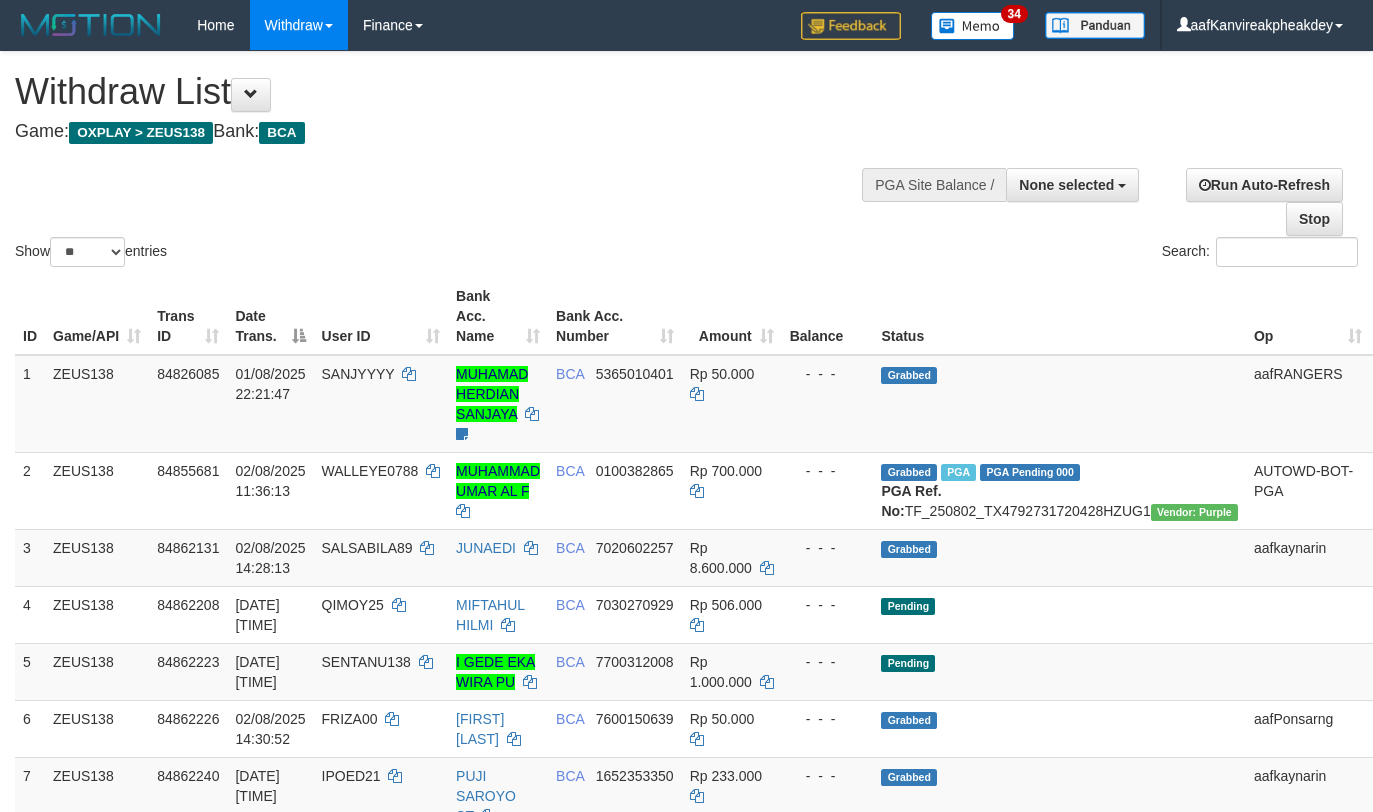 select 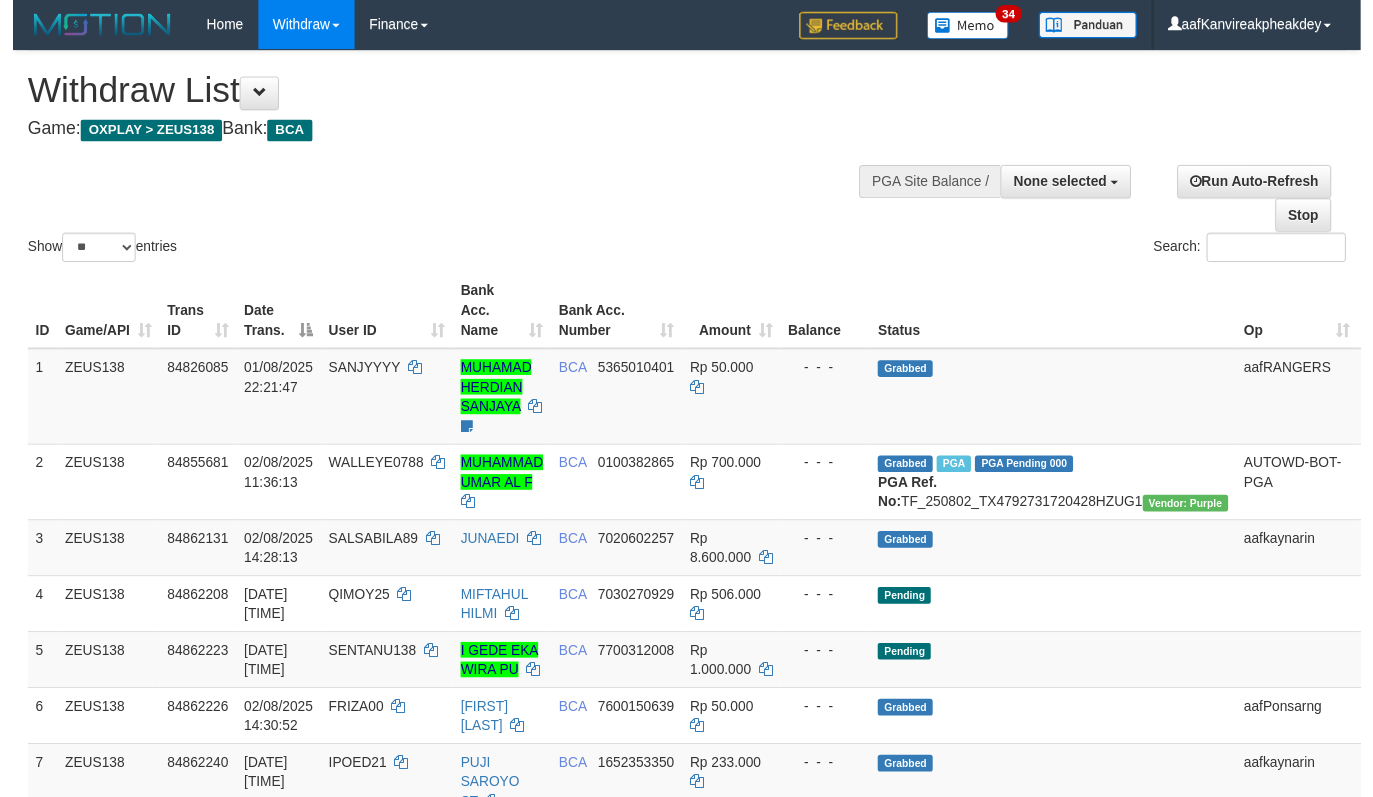 scroll, scrollTop: 0, scrollLeft: 0, axis: both 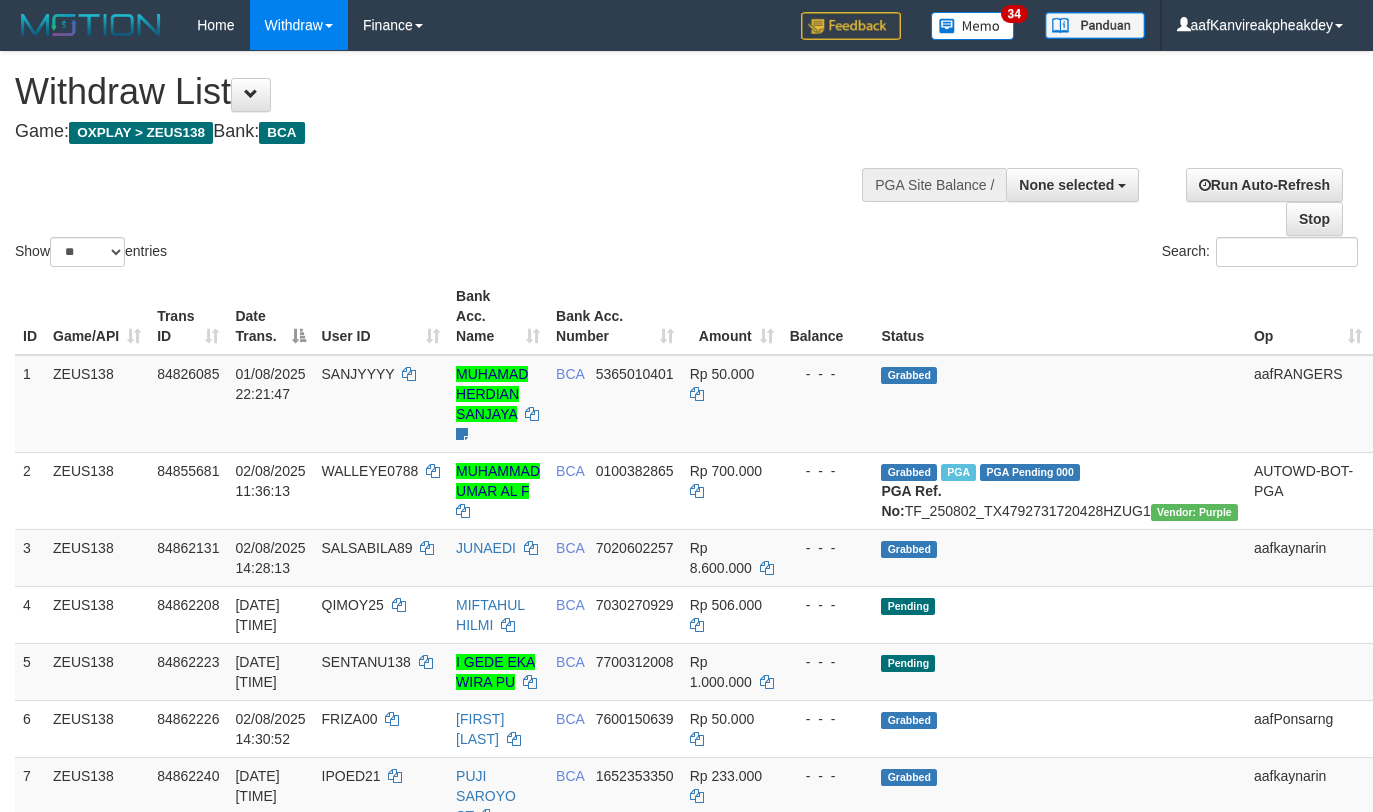 select 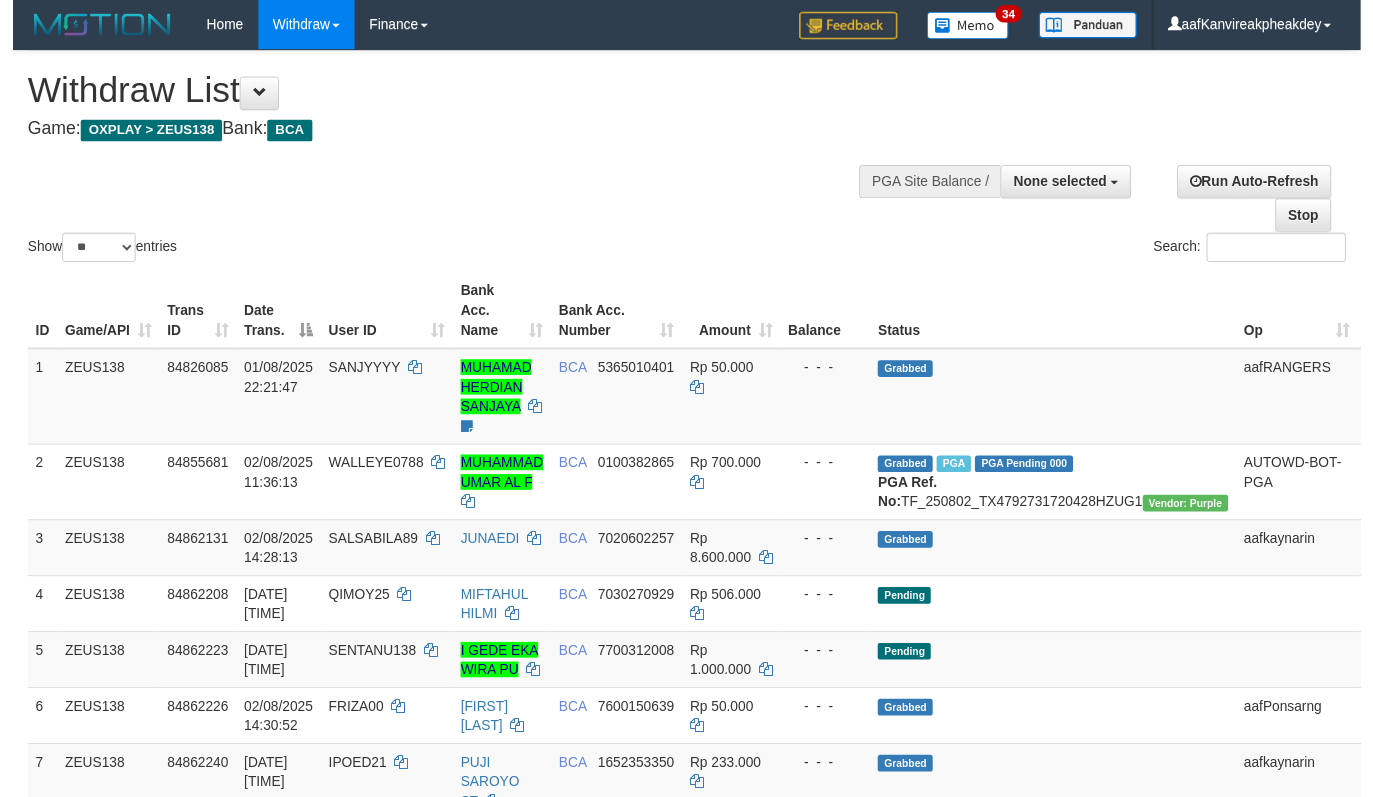 scroll, scrollTop: 0, scrollLeft: 0, axis: both 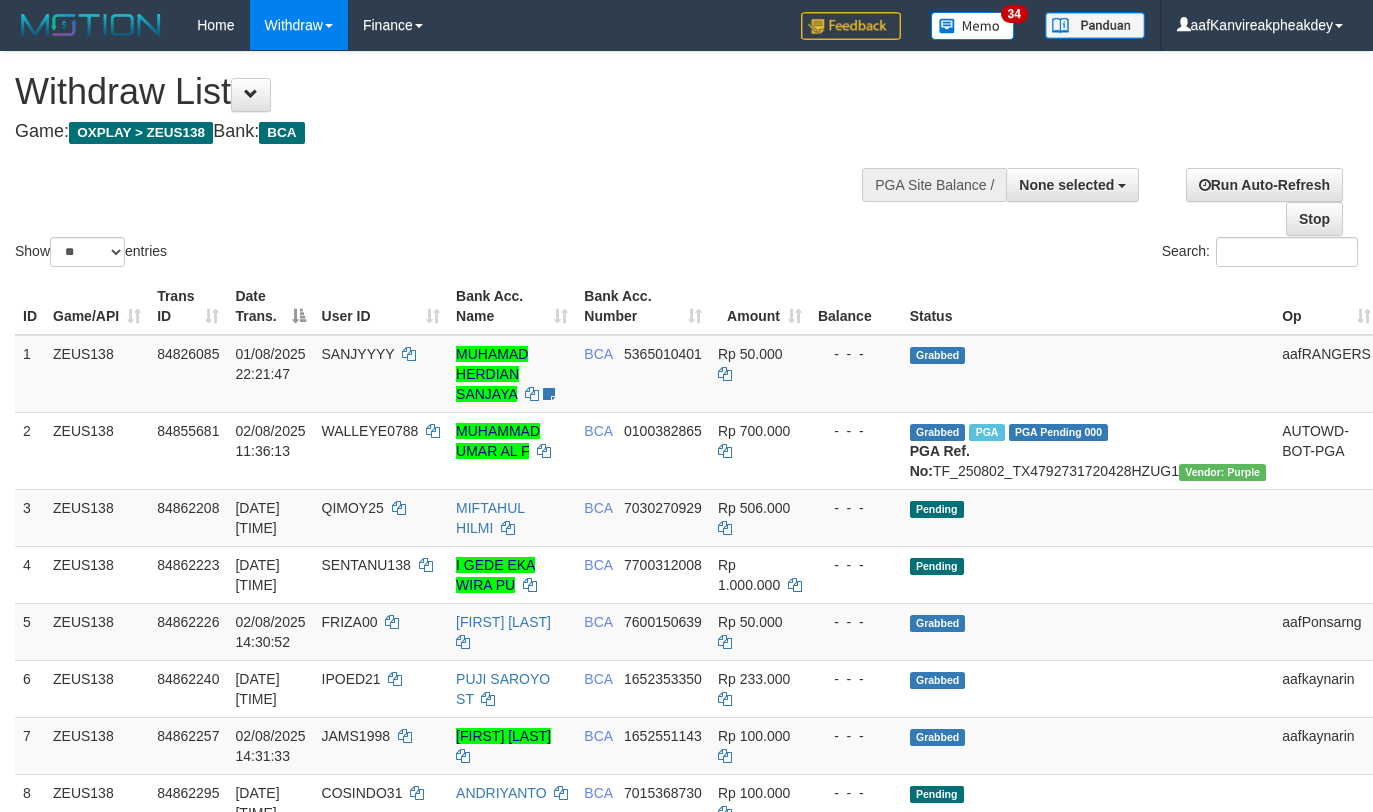 select 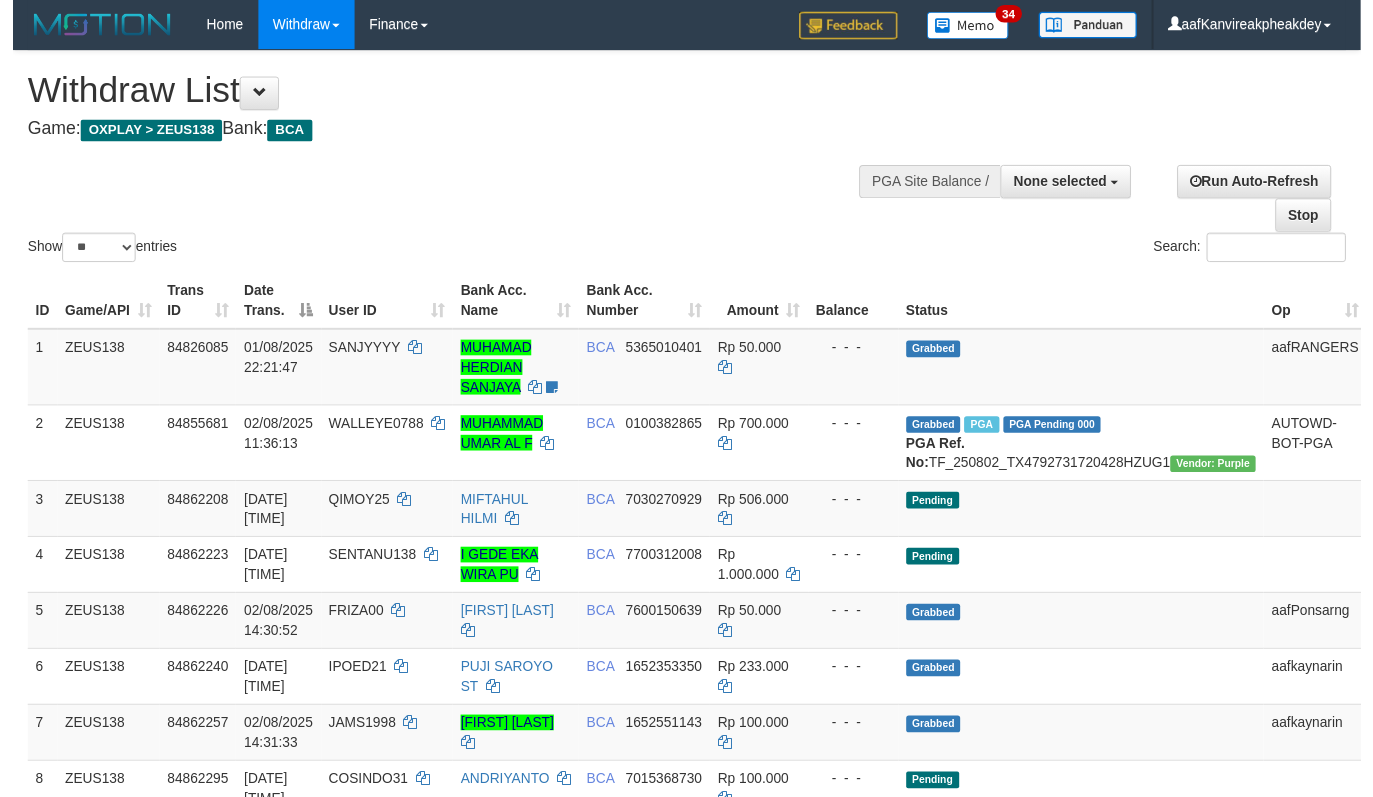 scroll, scrollTop: 0, scrollLeft: 0, axis: both 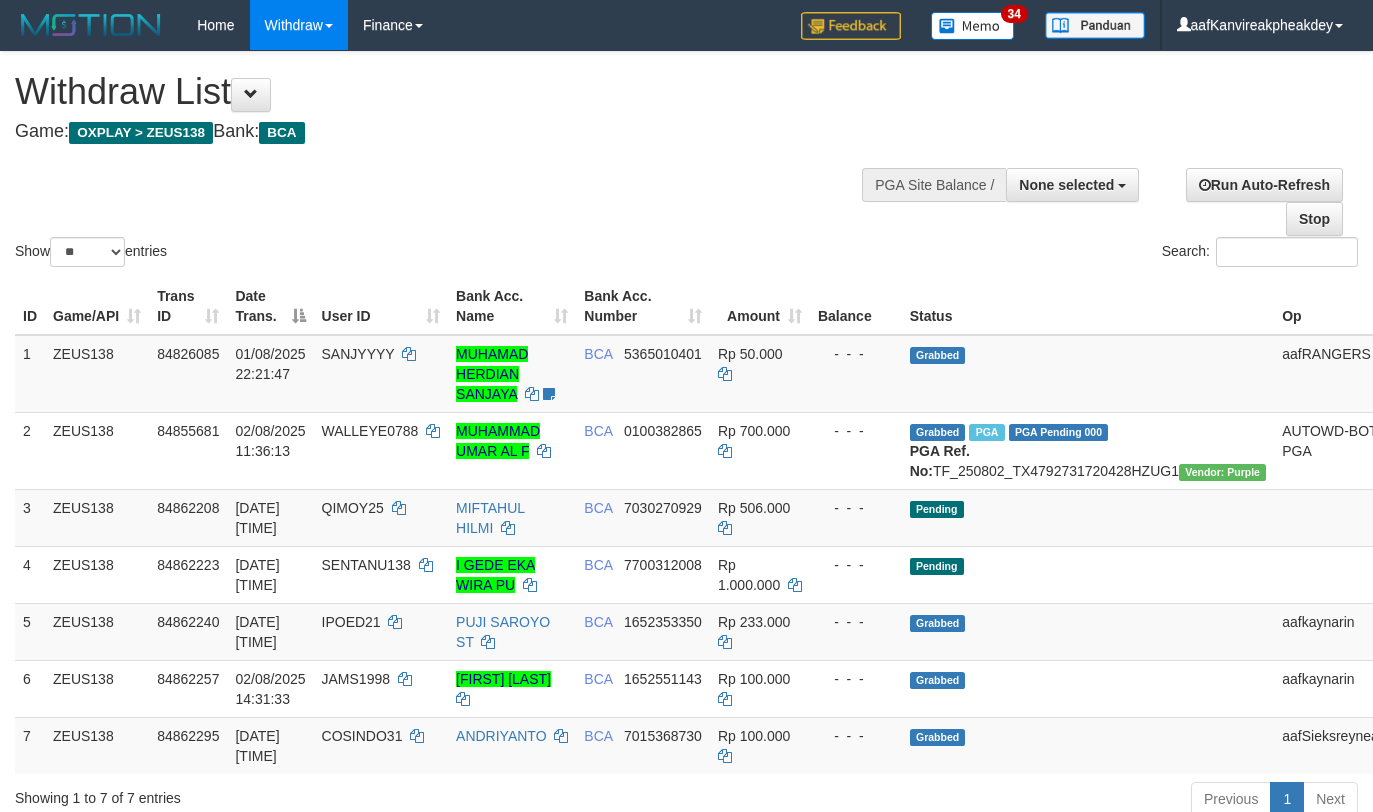 select 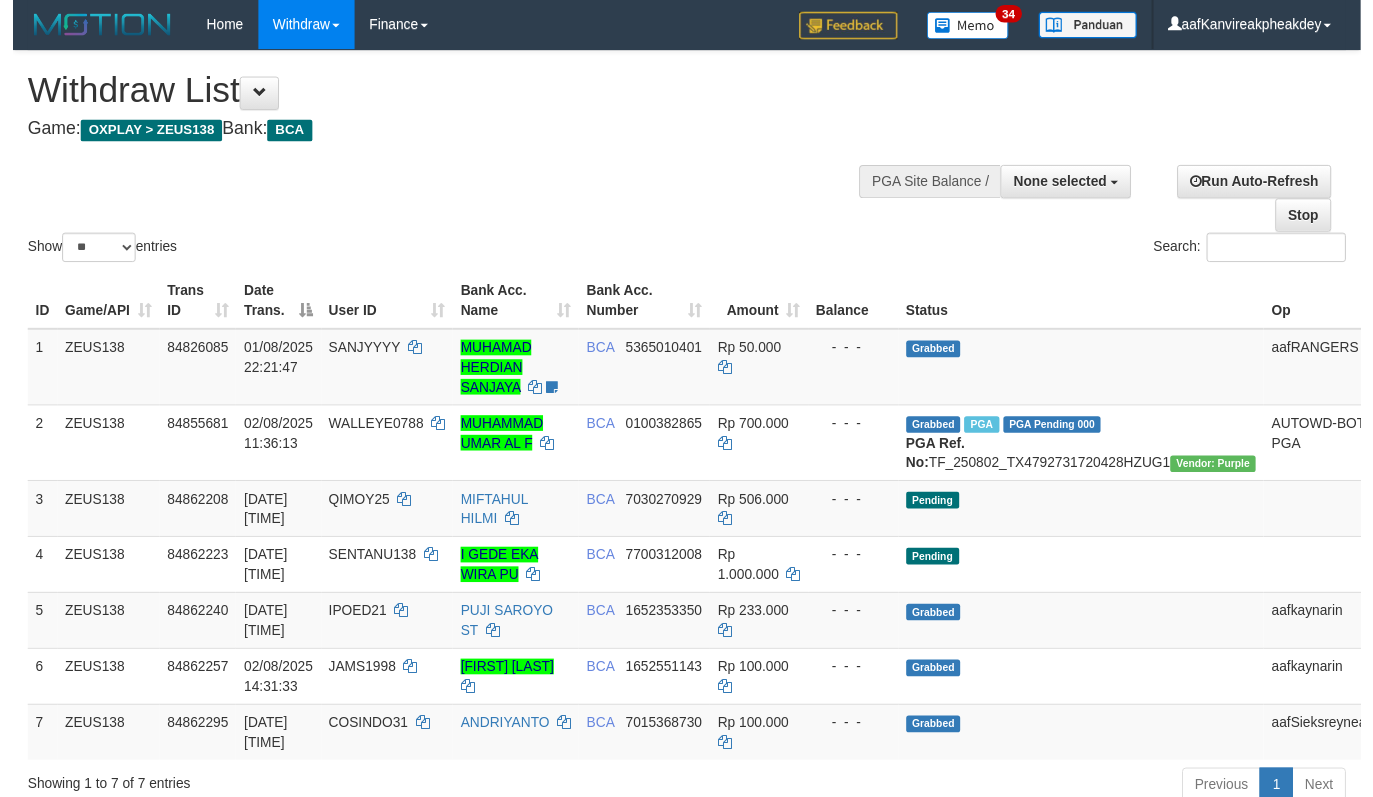 scroll, scrollTop: 0, scrollLeft: 0, axis: both 